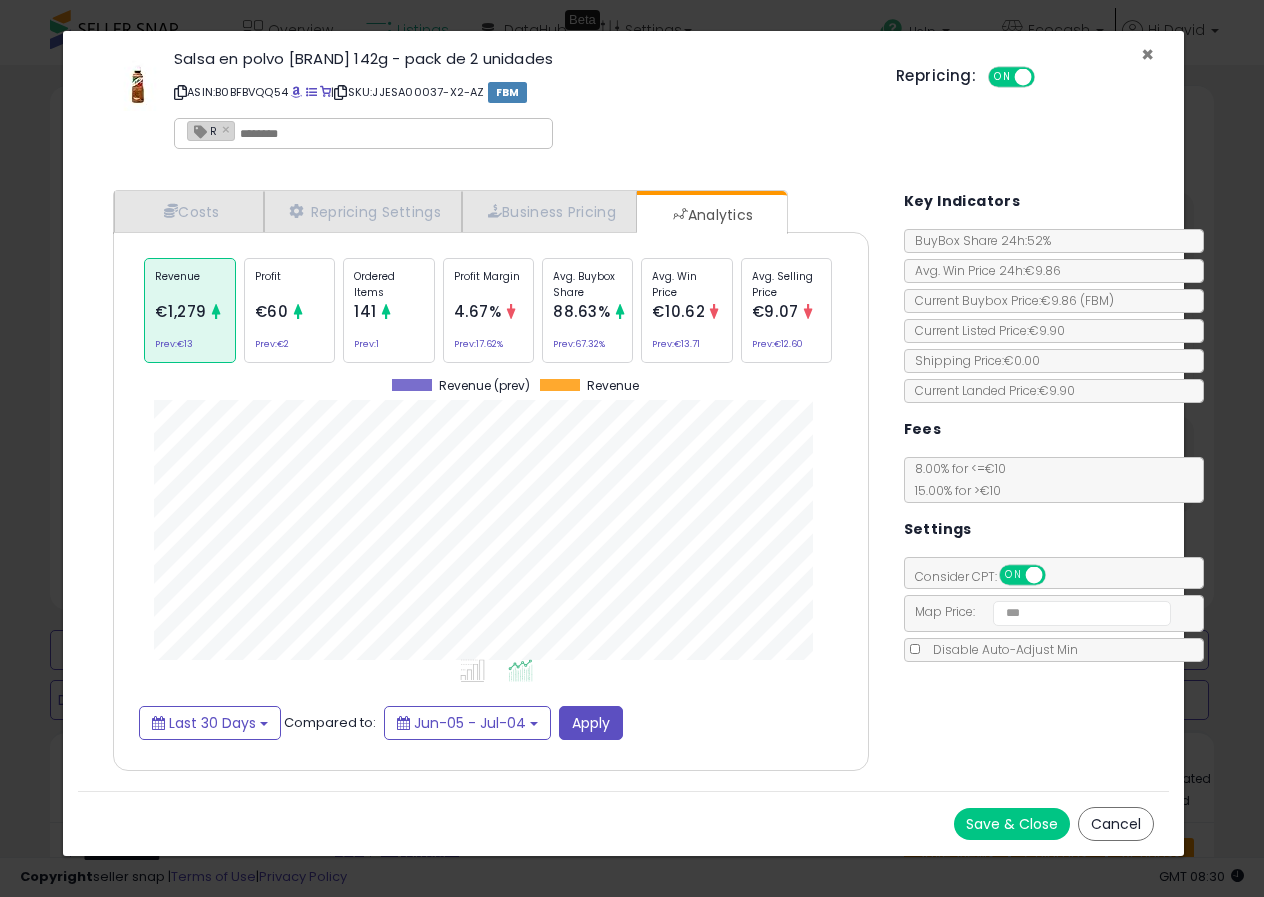 scroll, scrollTop: 688, scrollLeft: 0, axis: vertical 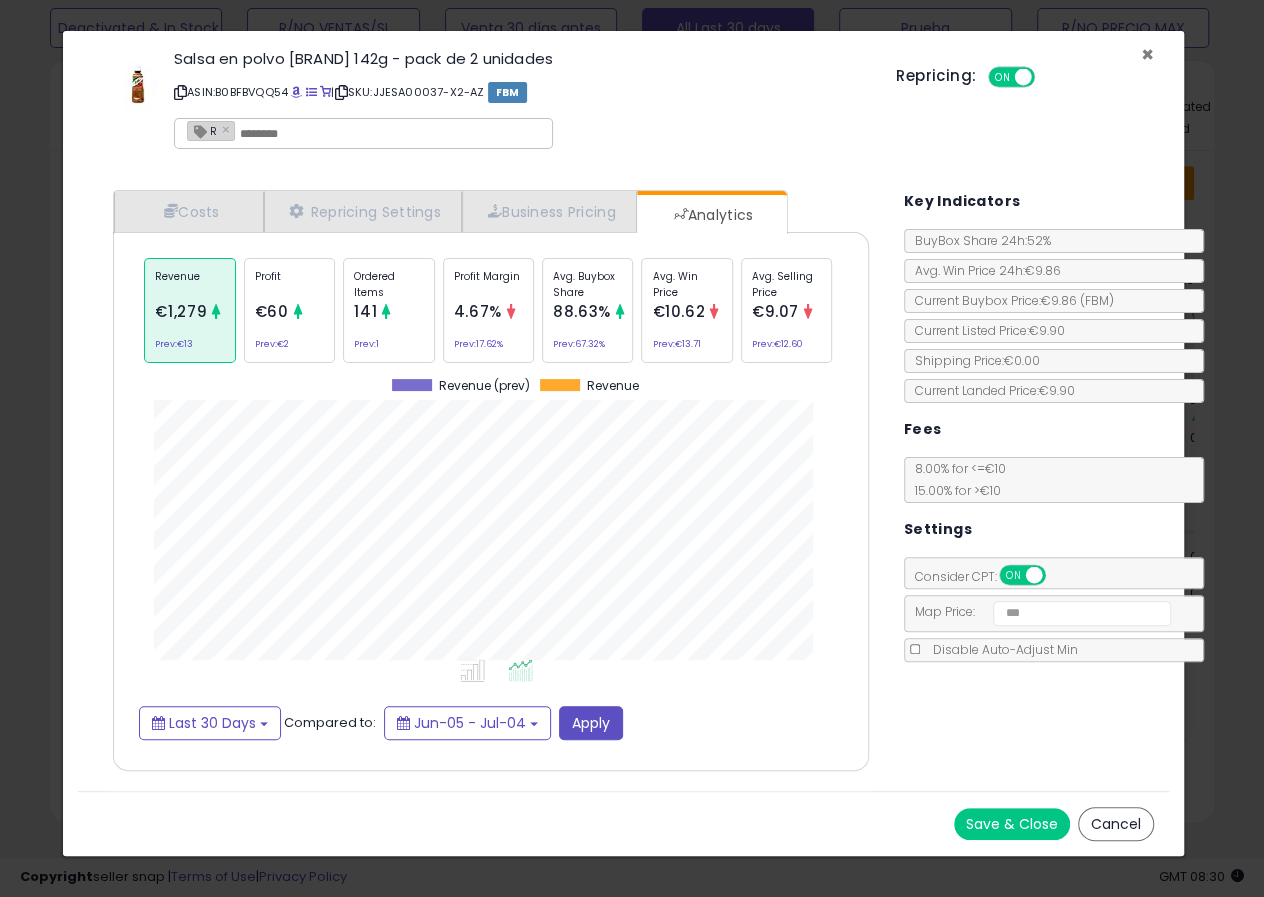 click on "×" at bounding box center [1147, 54] 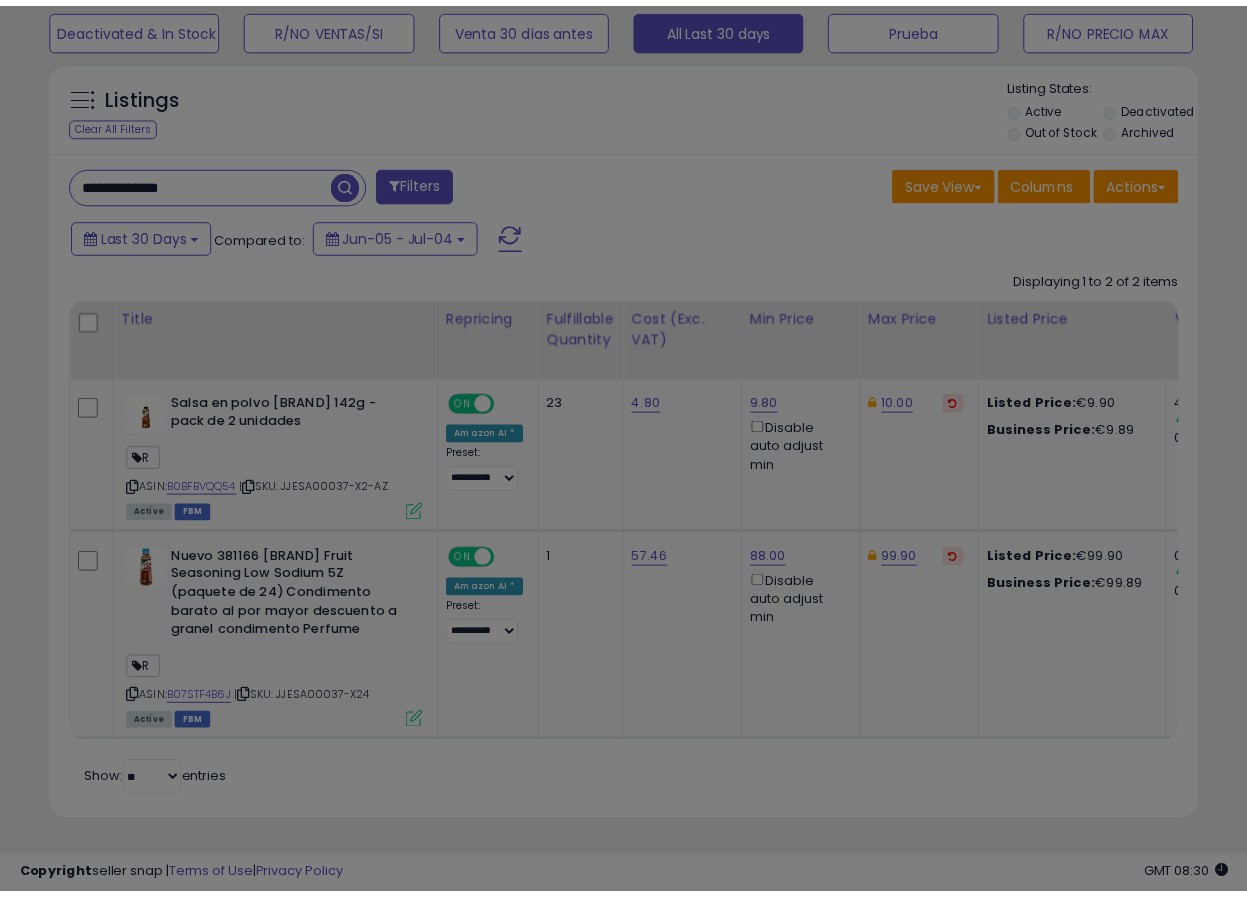 scroll, scrollTop: 410, scrollLeft: 662, axis: both 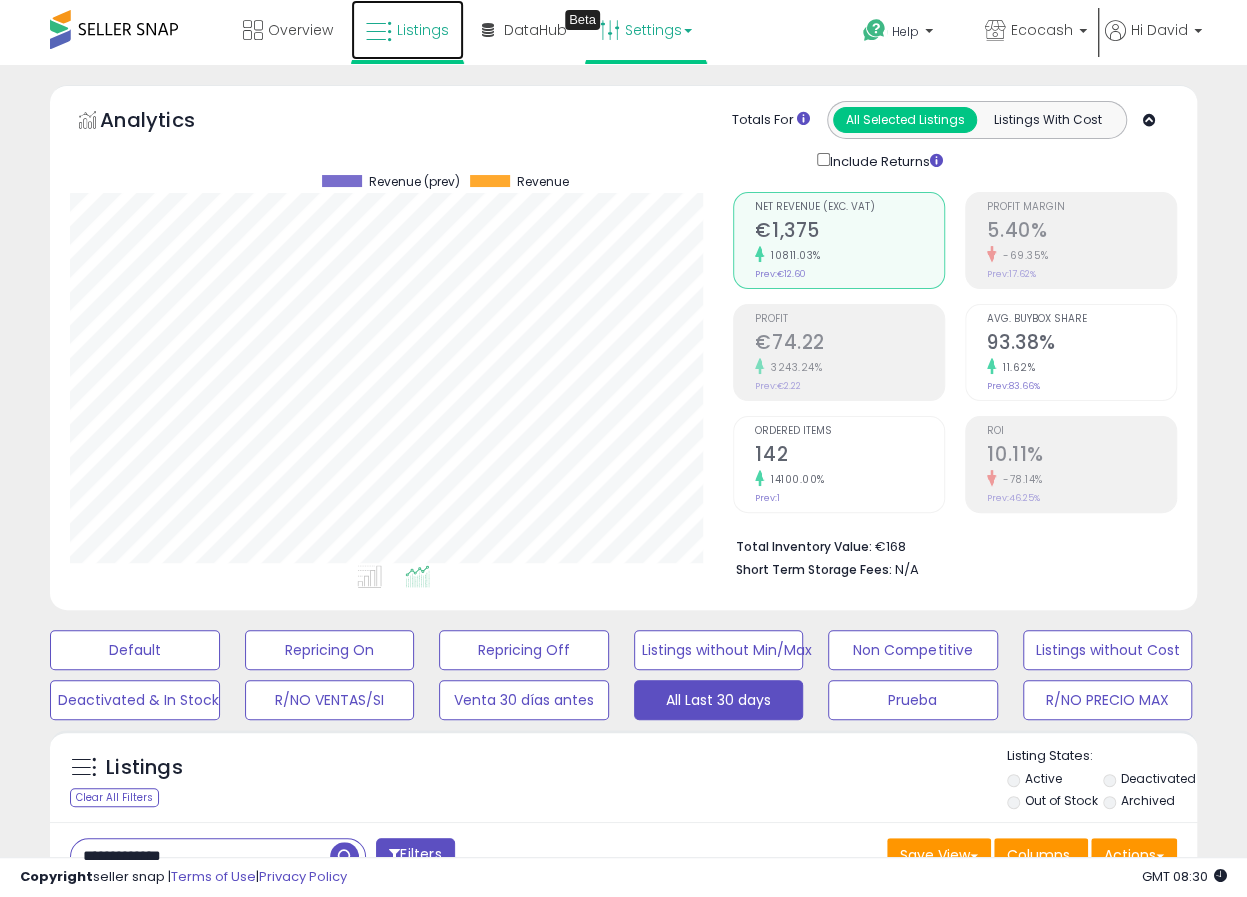 drag, startPoint x: 414, startPoint y: 25, endPoint x: 644, endPoint y: 41, distance: 230.55585 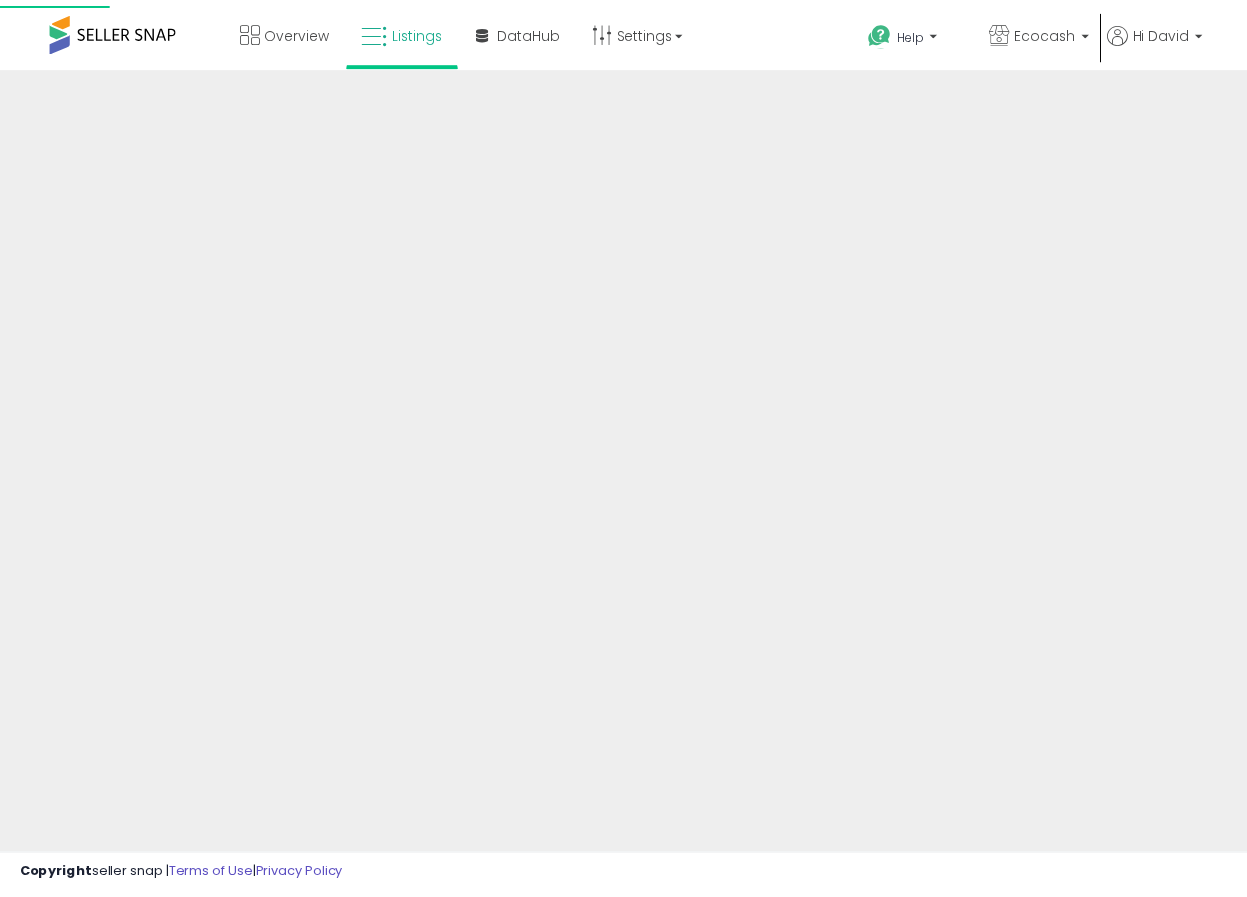scroll, scrollTop: 0, scrollLeft: 0, axis: both 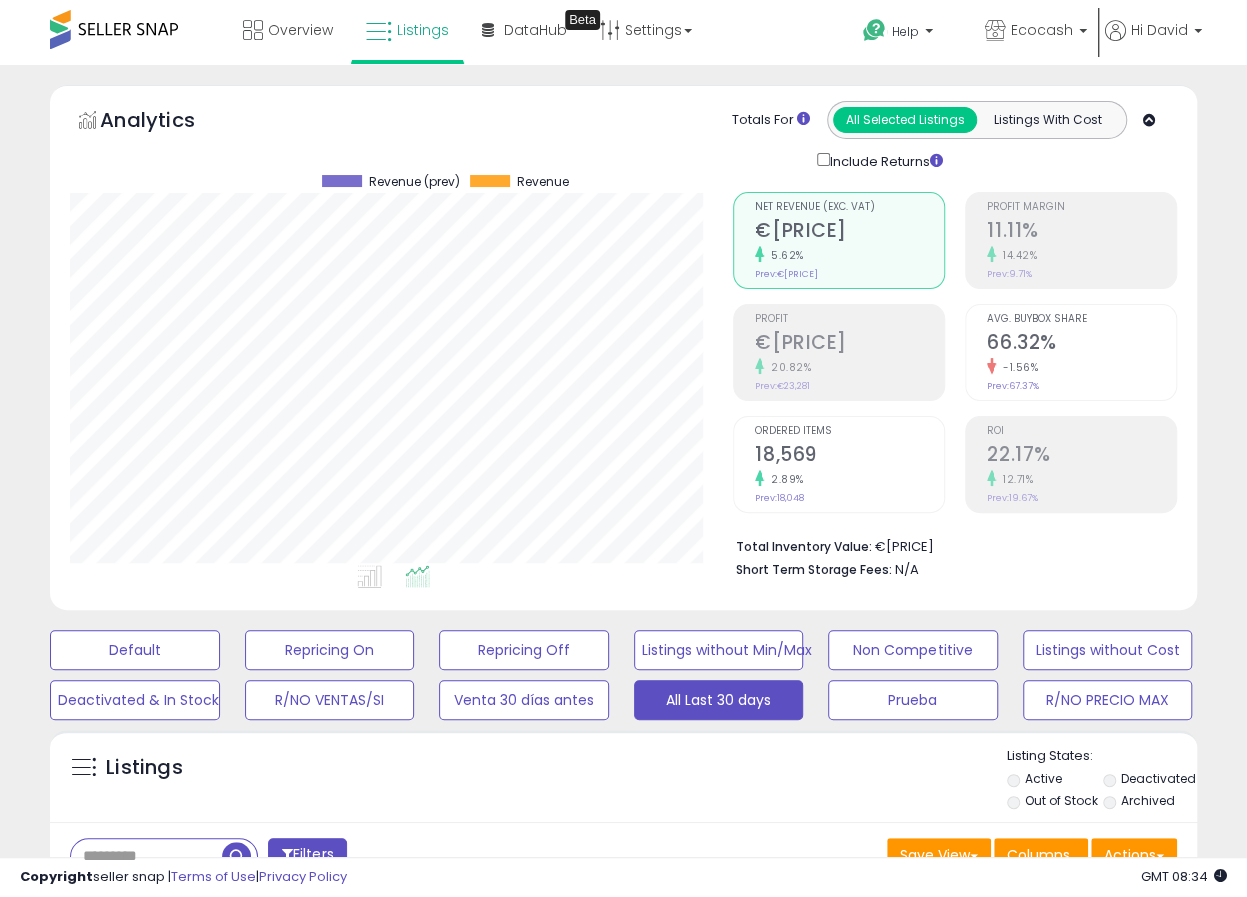 click on "€[PRICE]" at bounding box center [849, 344] 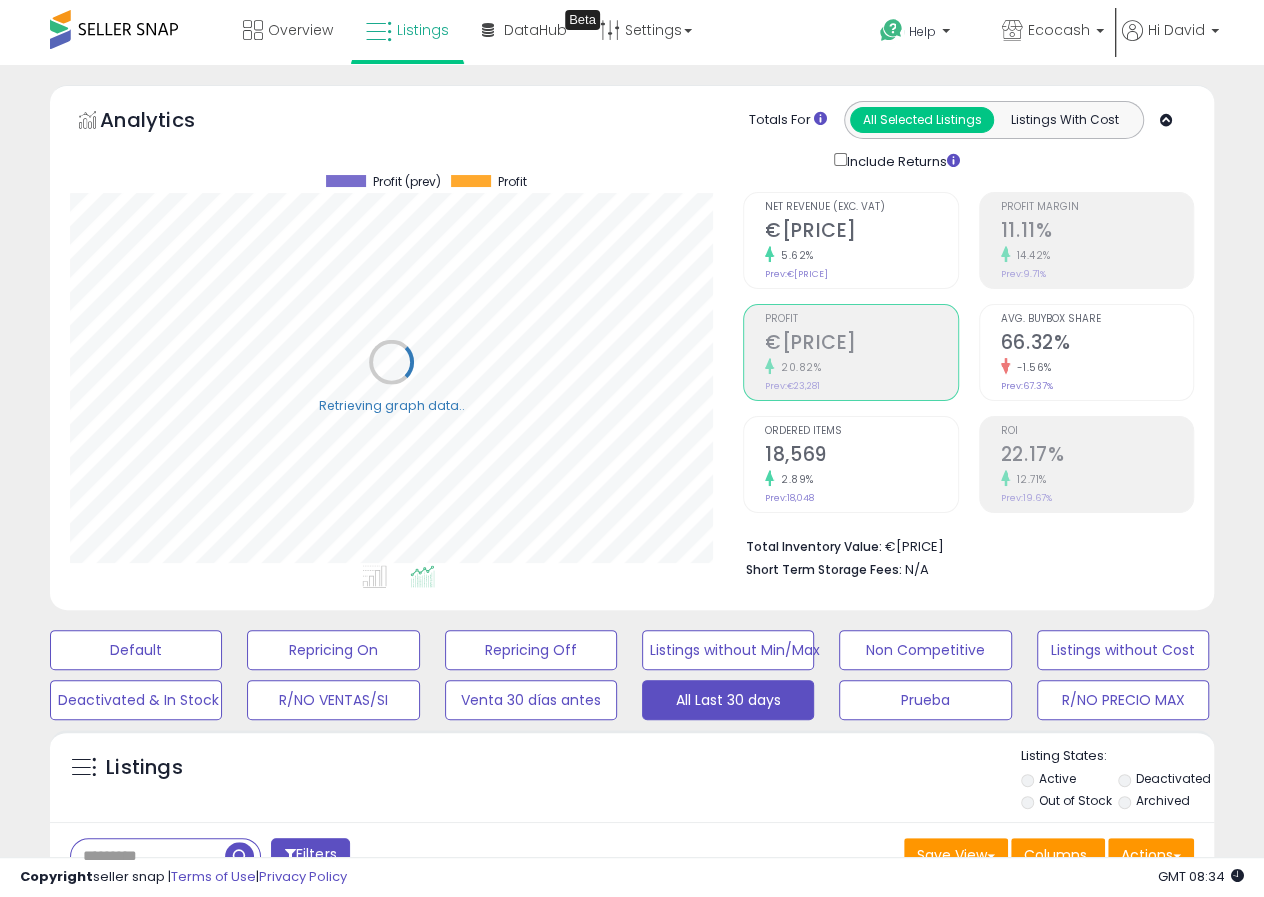 scroll, scrollTop: 999590, scrollLeft: 999326, axis: both 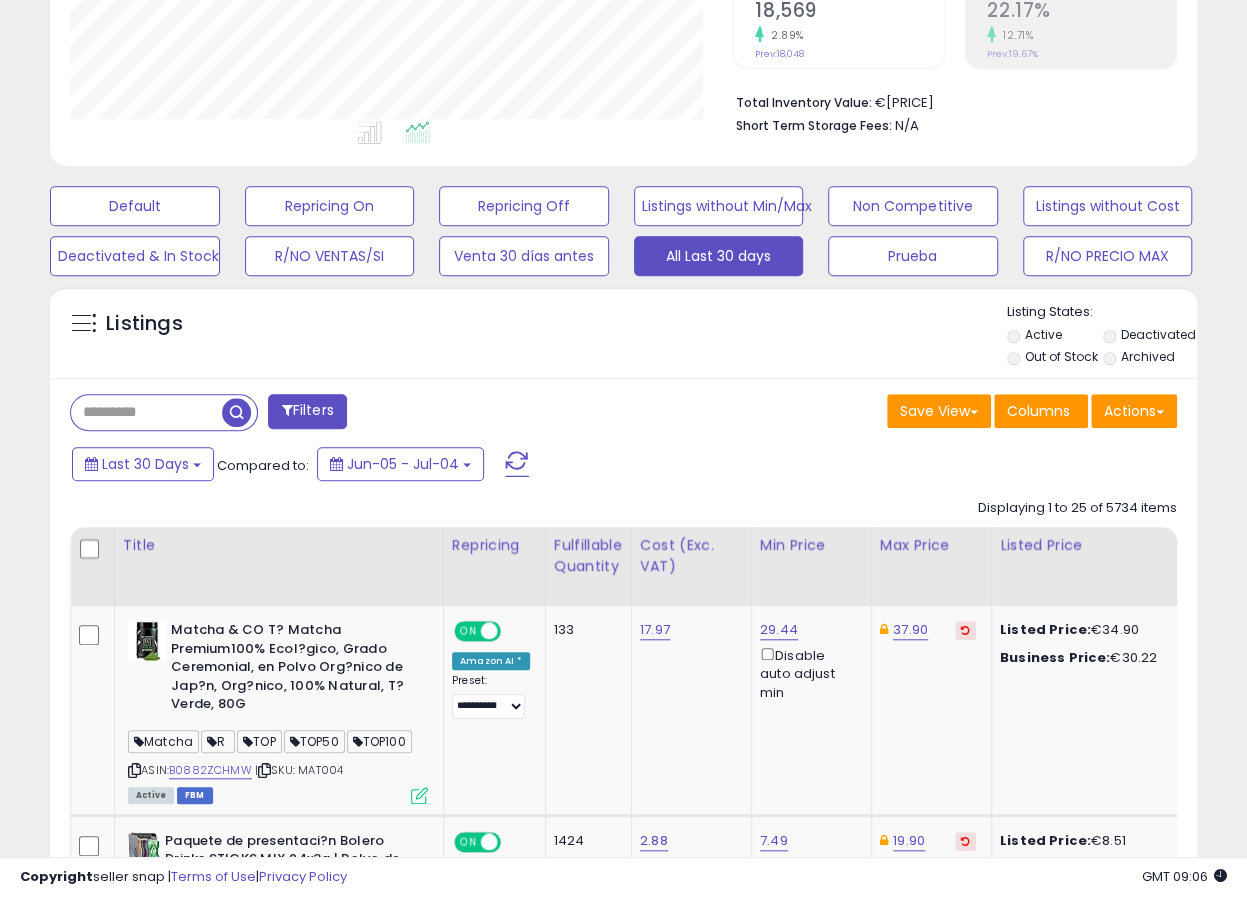 click at bounding box center [146, 412] 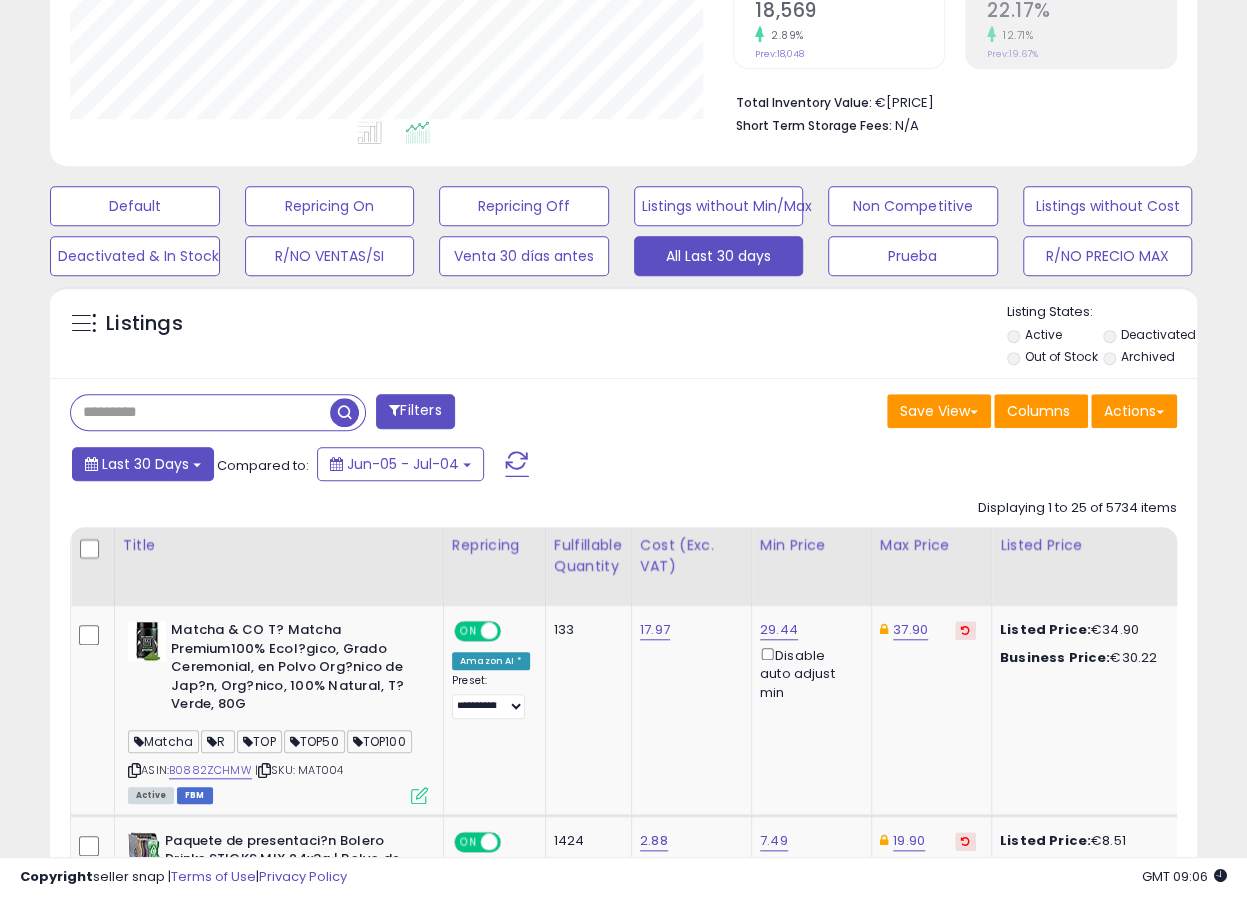 paste on "*******" 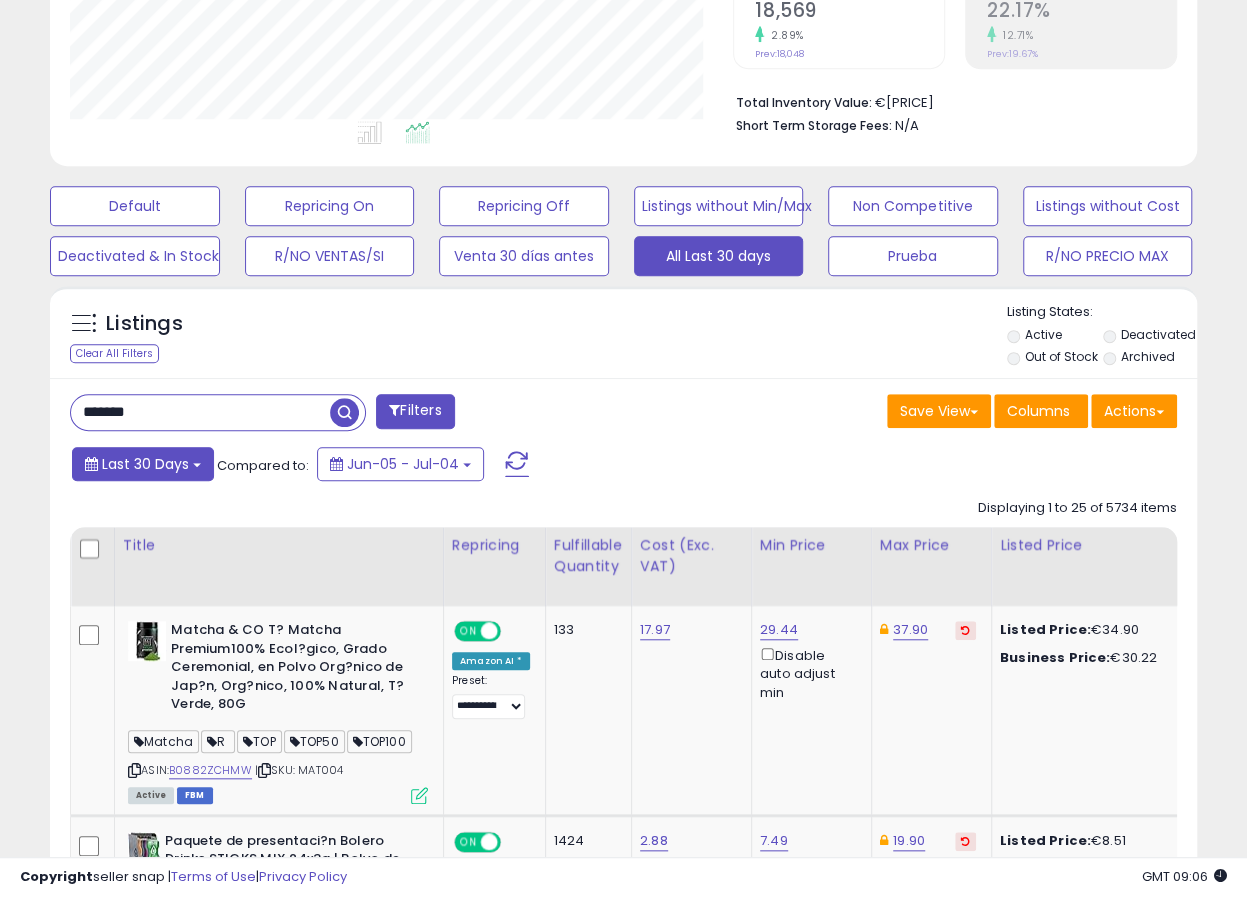type on "*******" 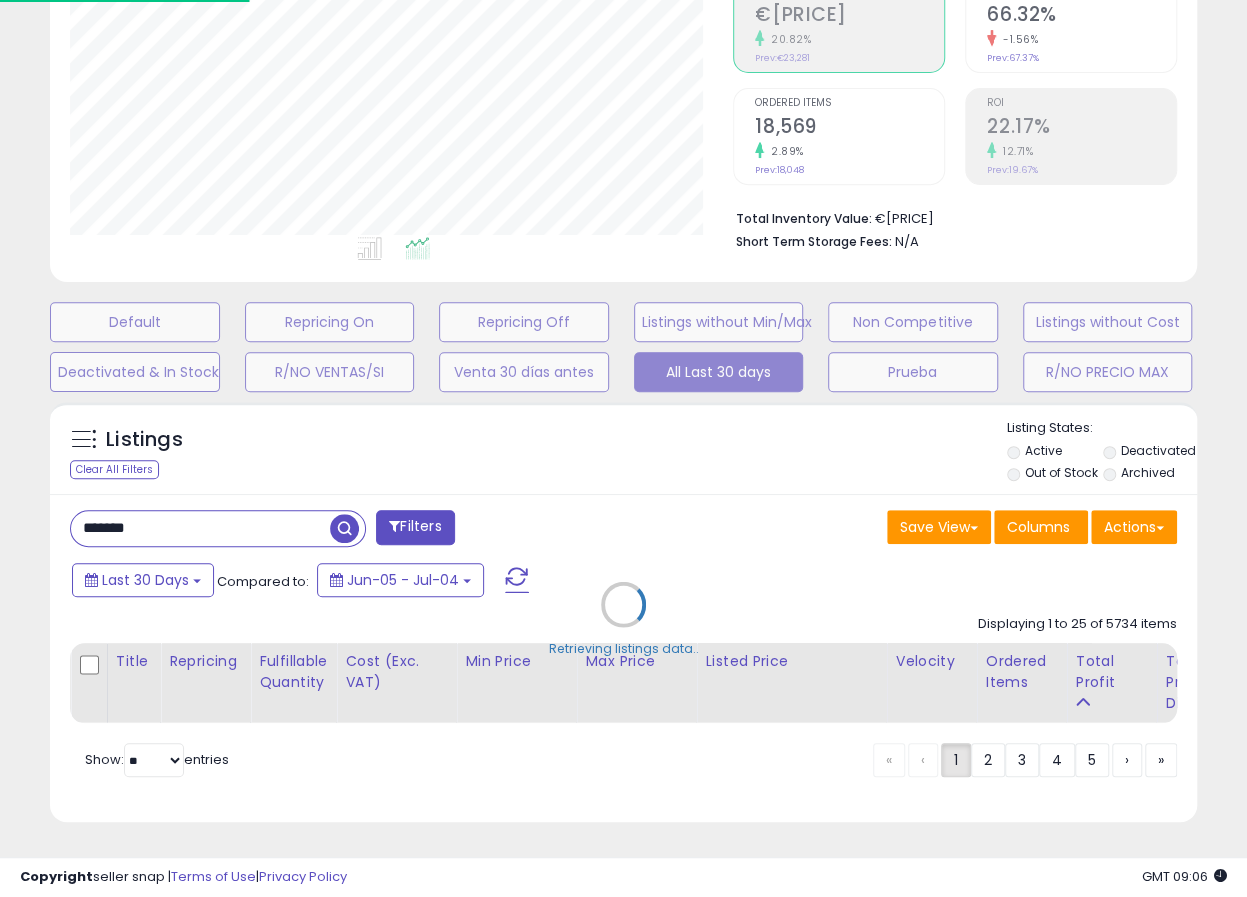 scroll, scrollTop: 343, scrollLeft: 0, axis: vertical 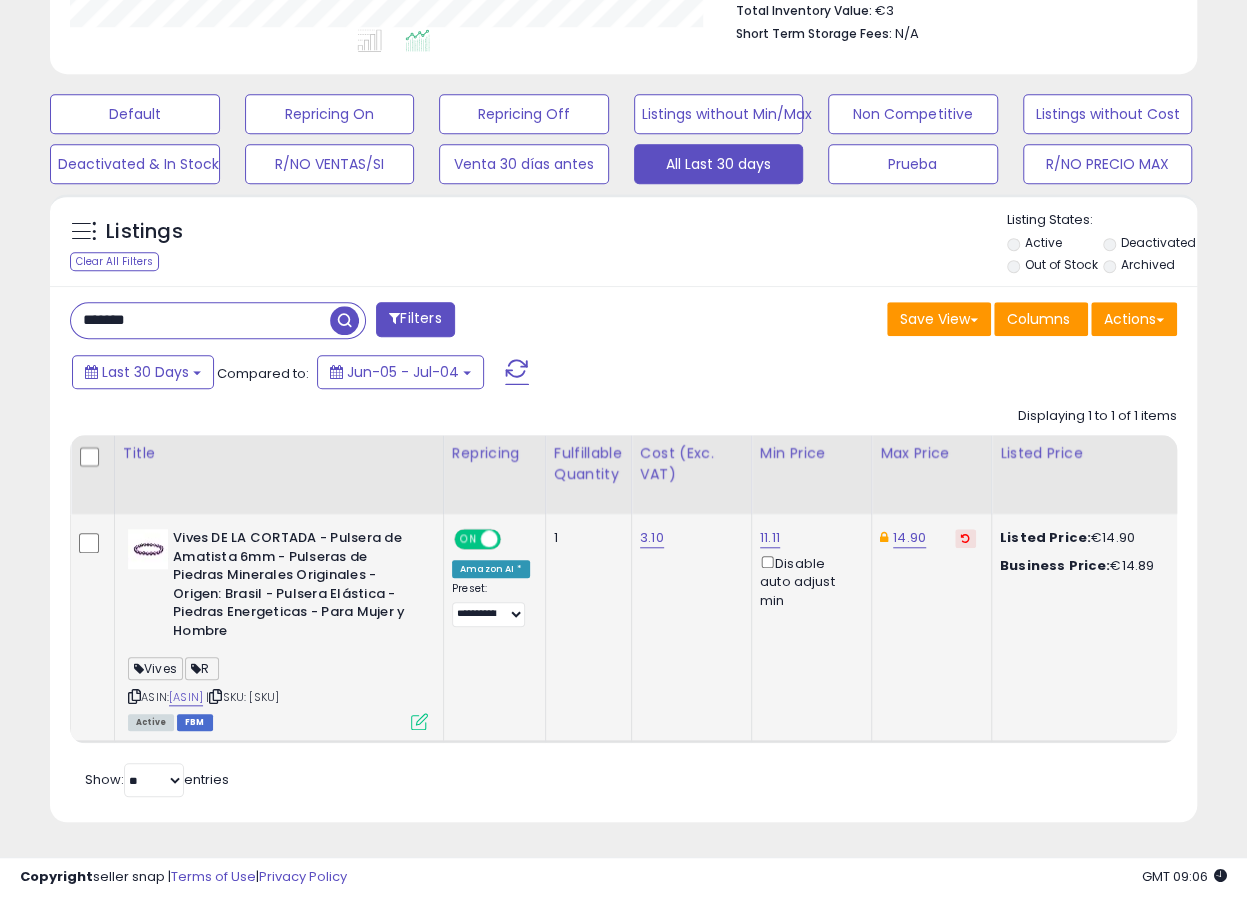 click at bounding box center (419, 721) 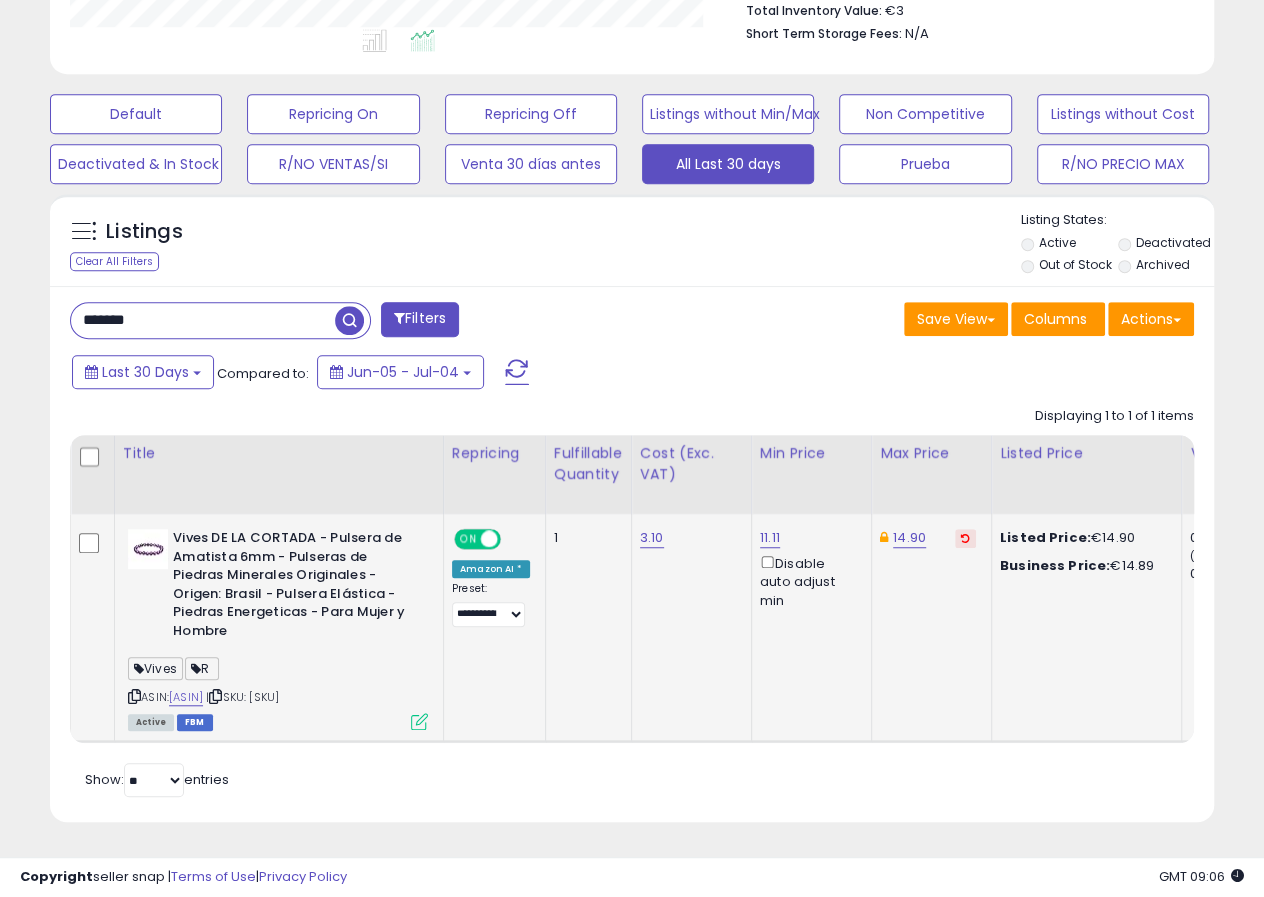 scroll, scrollTop: 999590, scrollLeft: 999326, axis: both 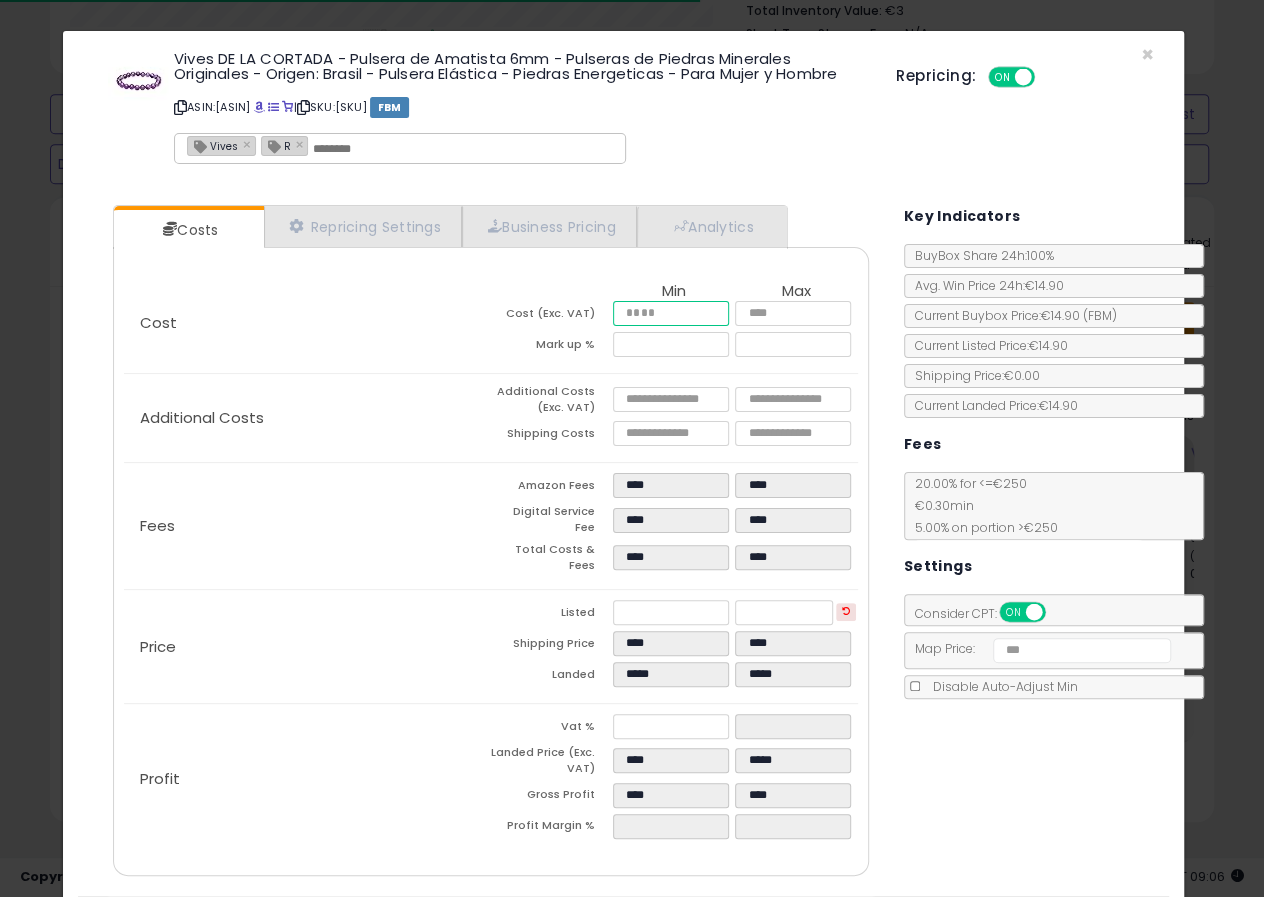 drag, startPoint x: 626, startPoint y: 312, endPoint x: 717, endPoint y: 321, distance: 91.44397 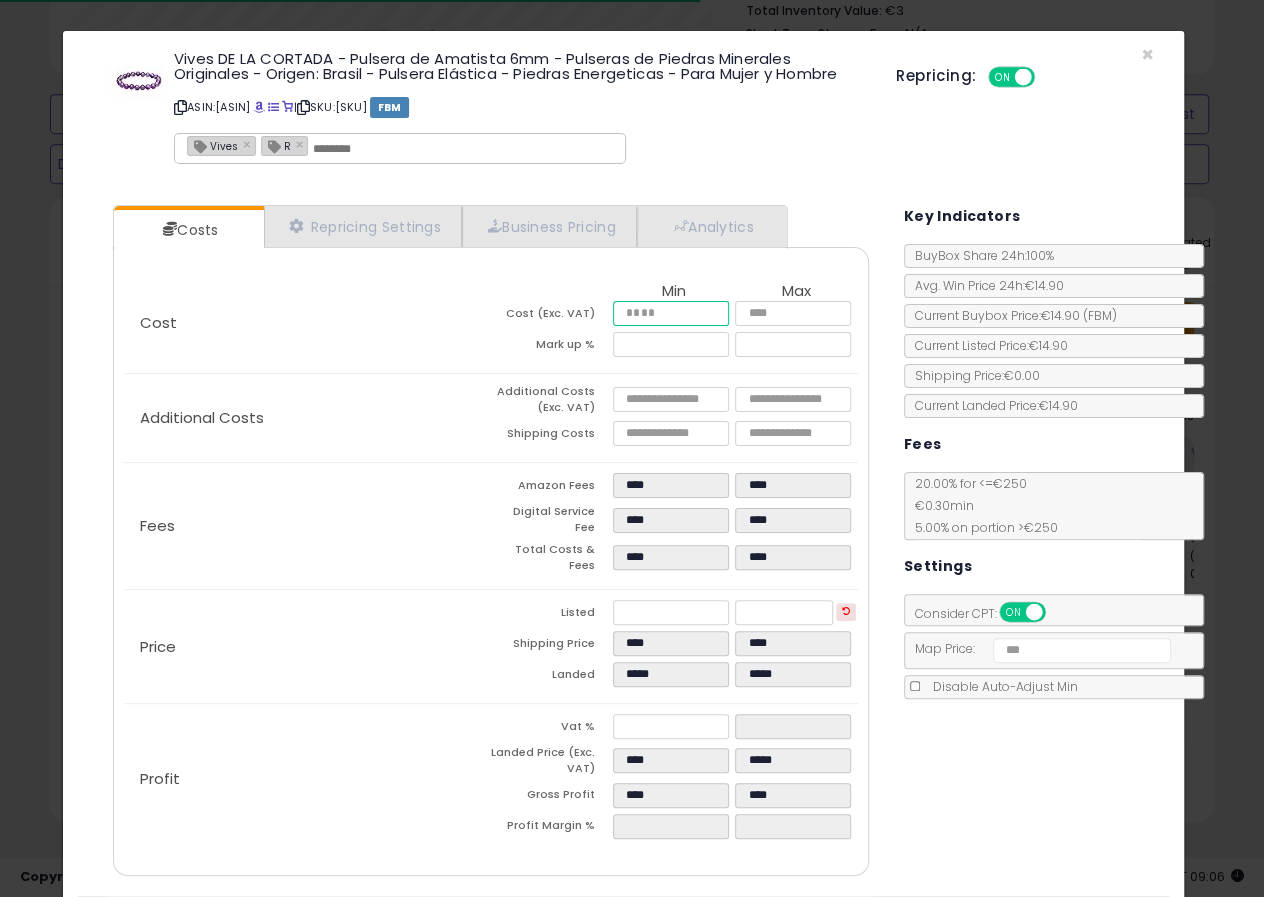click on "****" at bounding box center (671, 313) 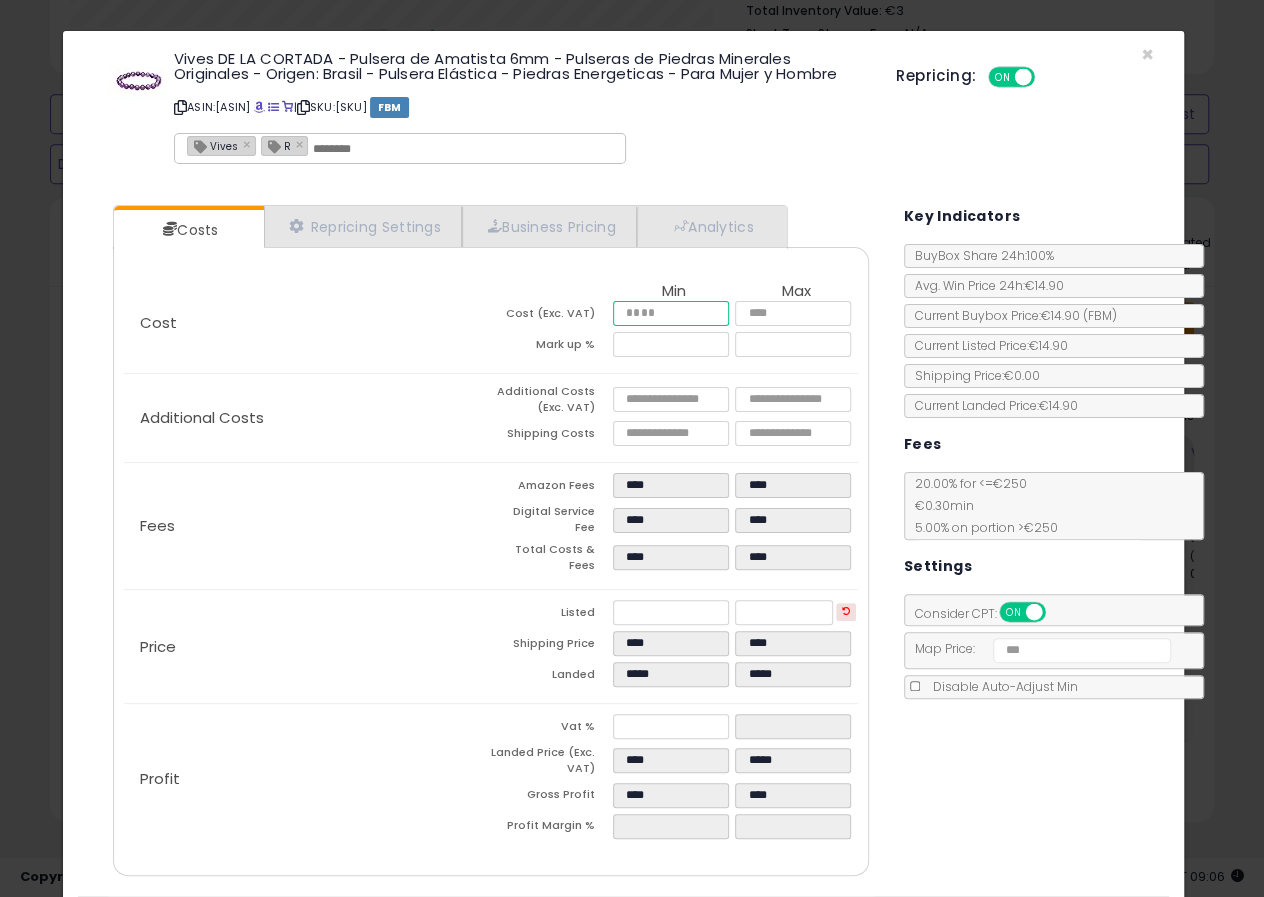 type on "***" 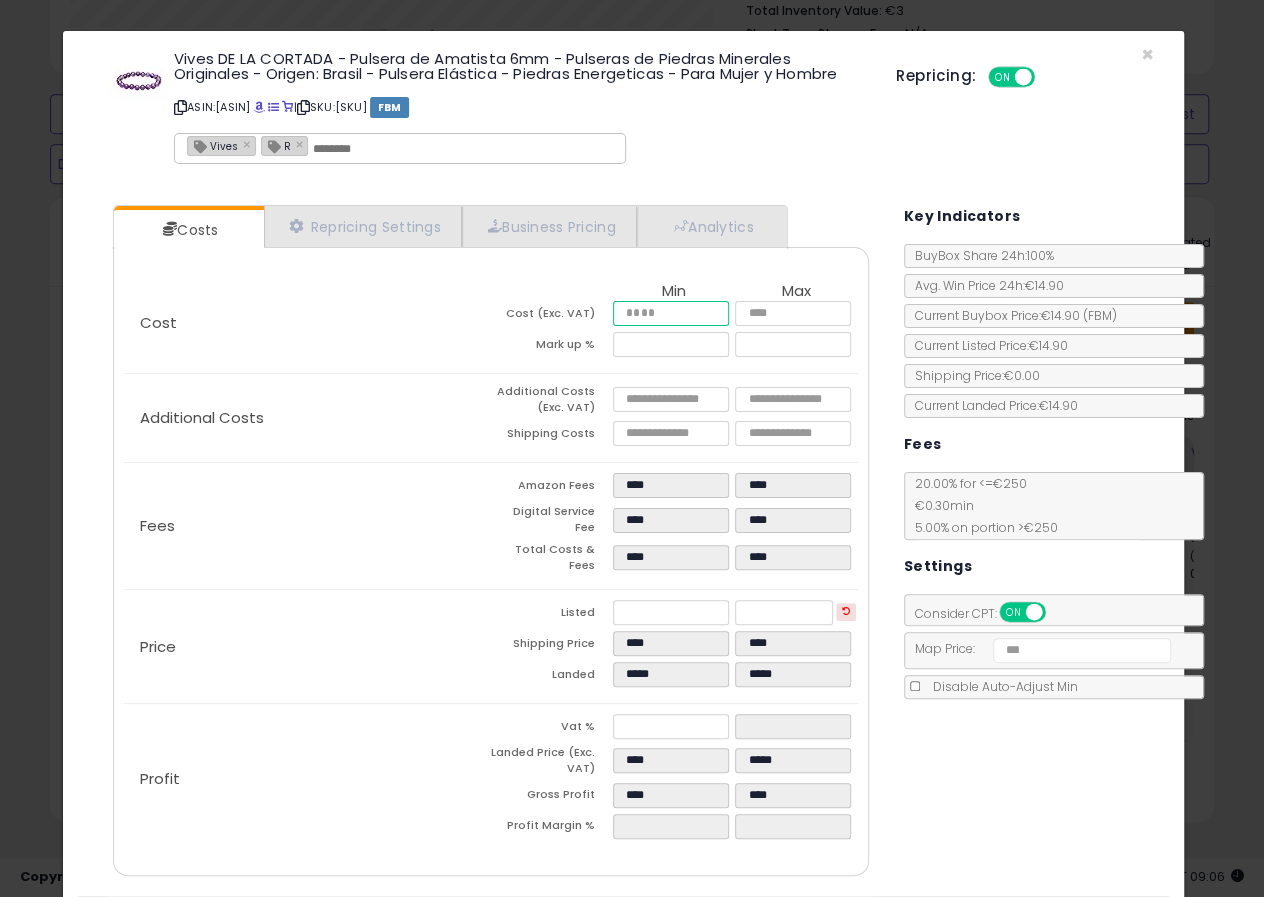 type on "****" 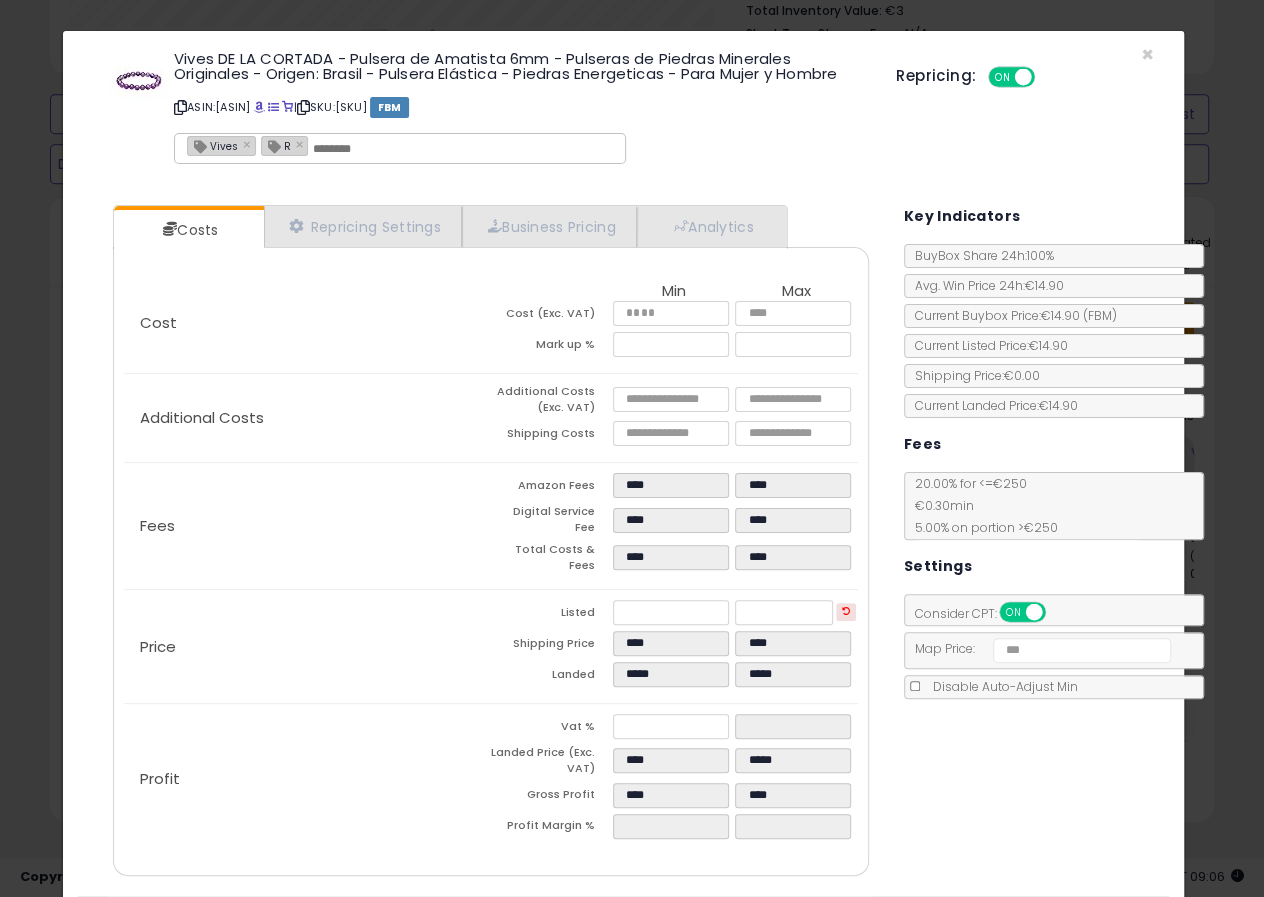 type on "*****" 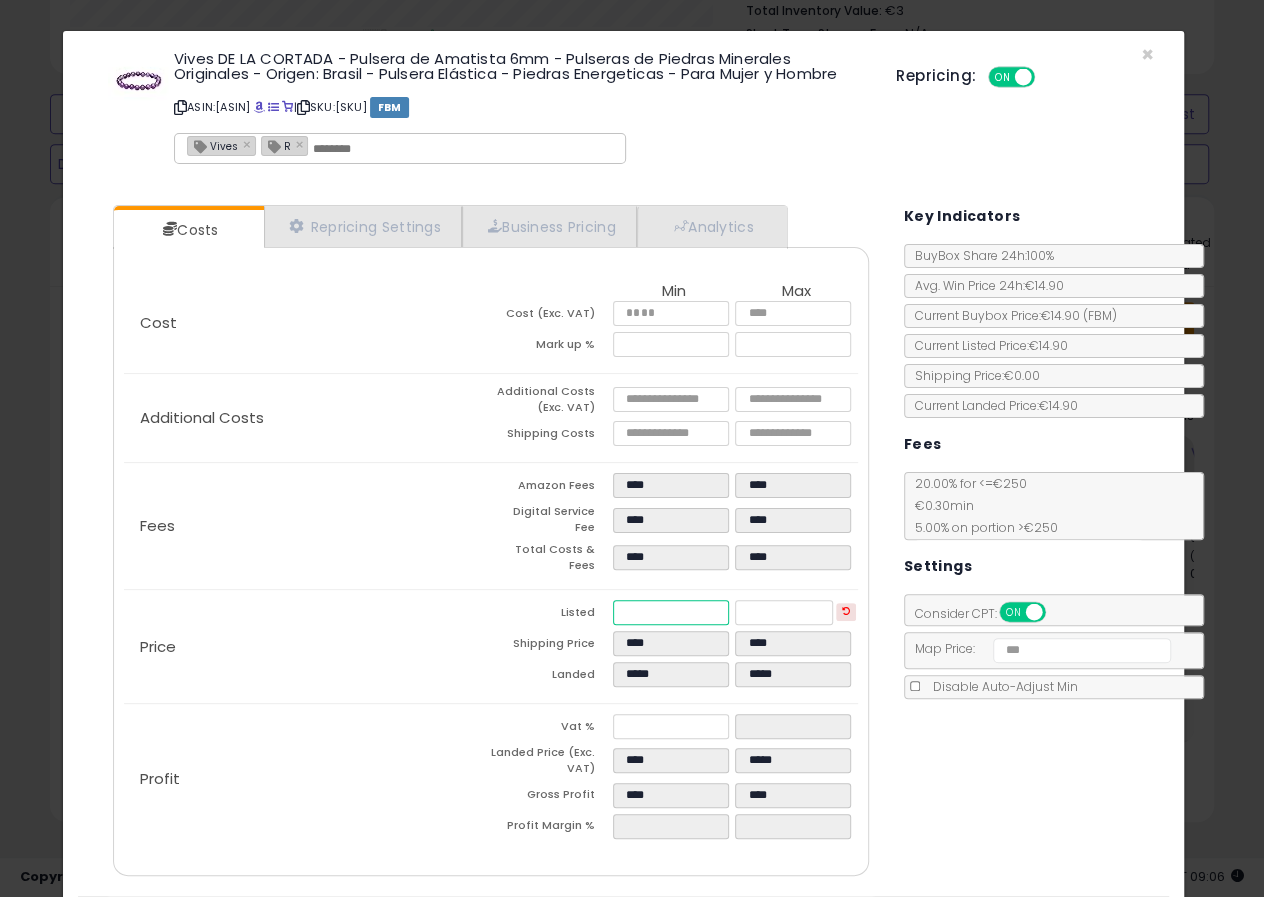 drag, startPoint x: 640, startPoint y: 598, endPoint x: 628, endPoint y: 600, distance: 12.165525 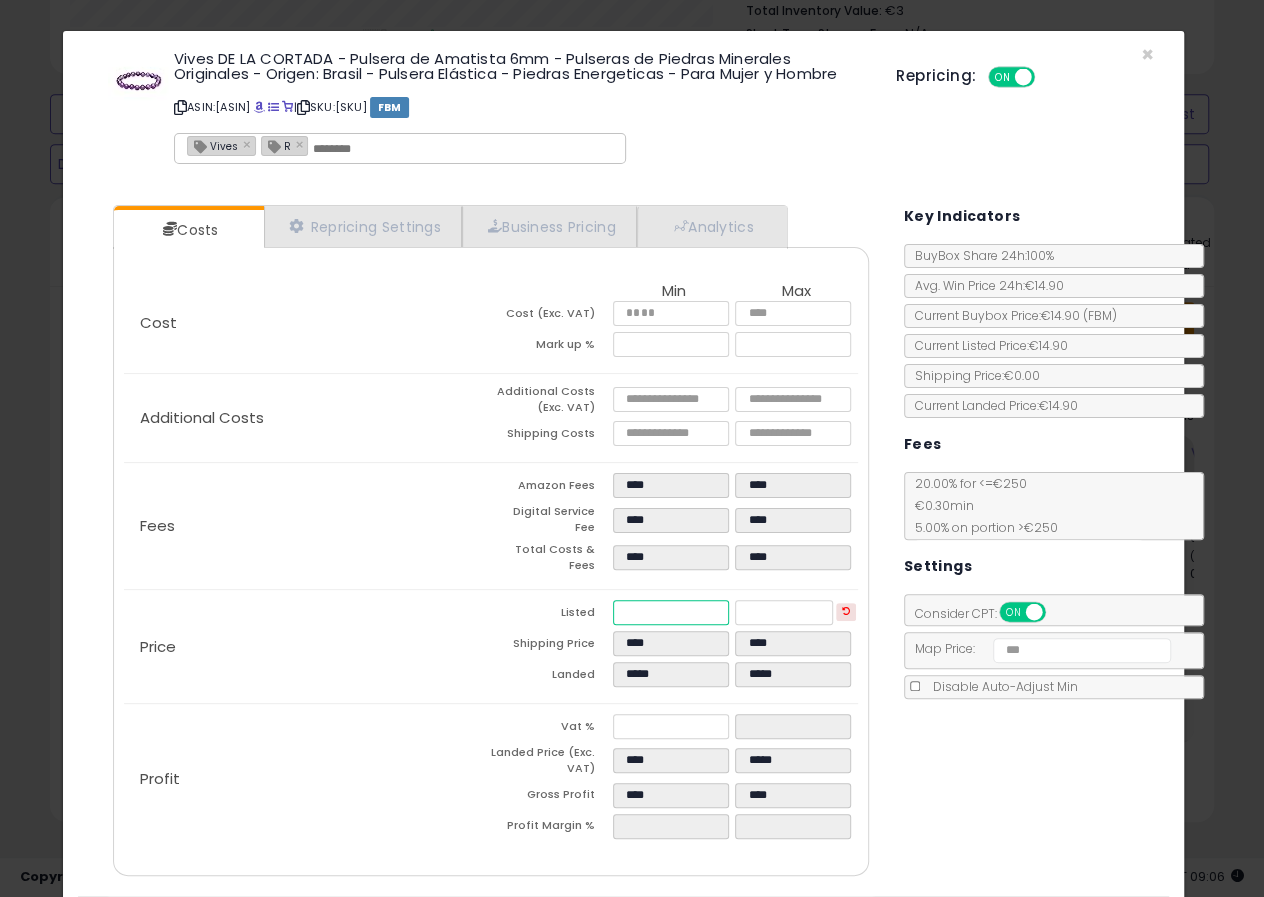 click on "*****" at bounding box center (671, 612) 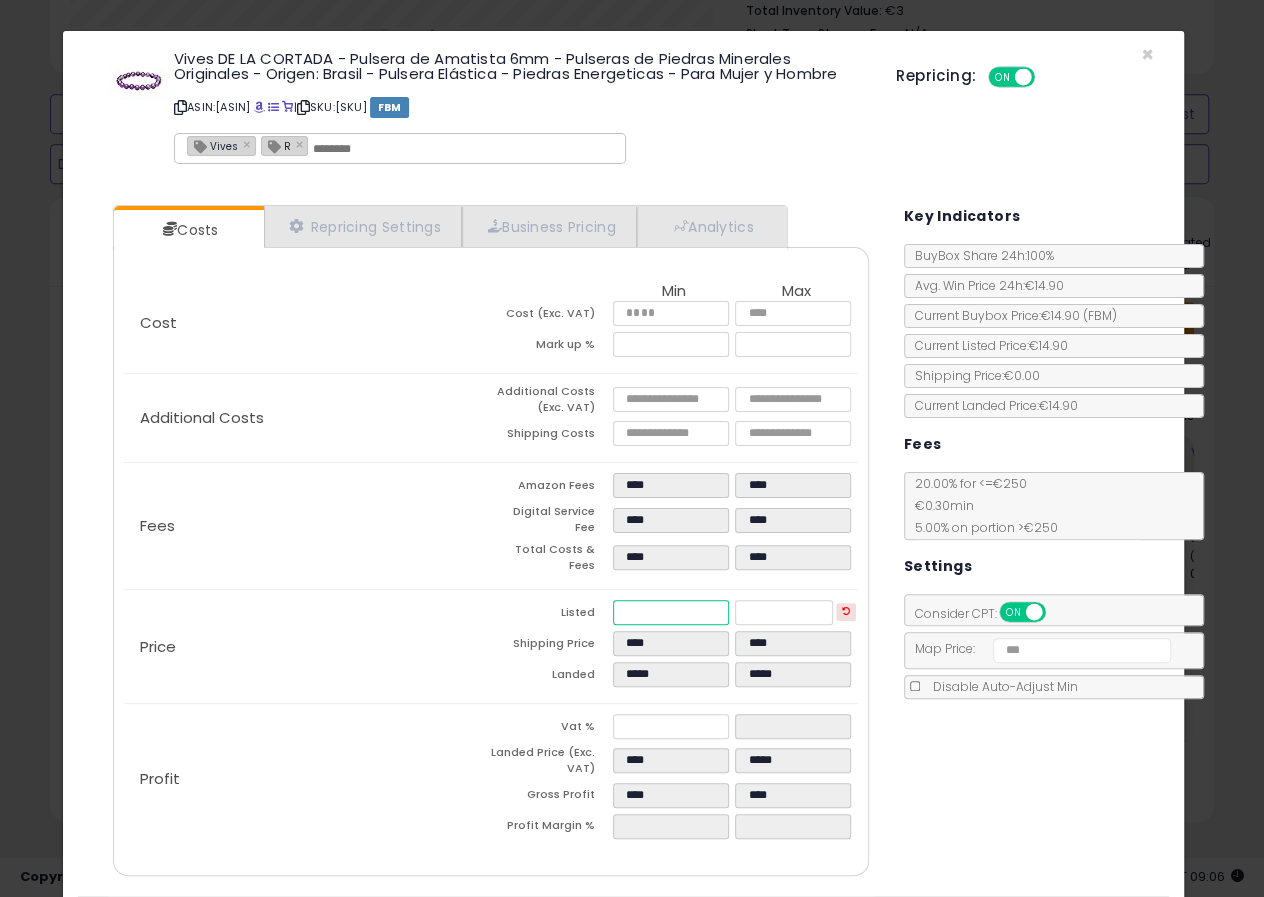 type on "****" 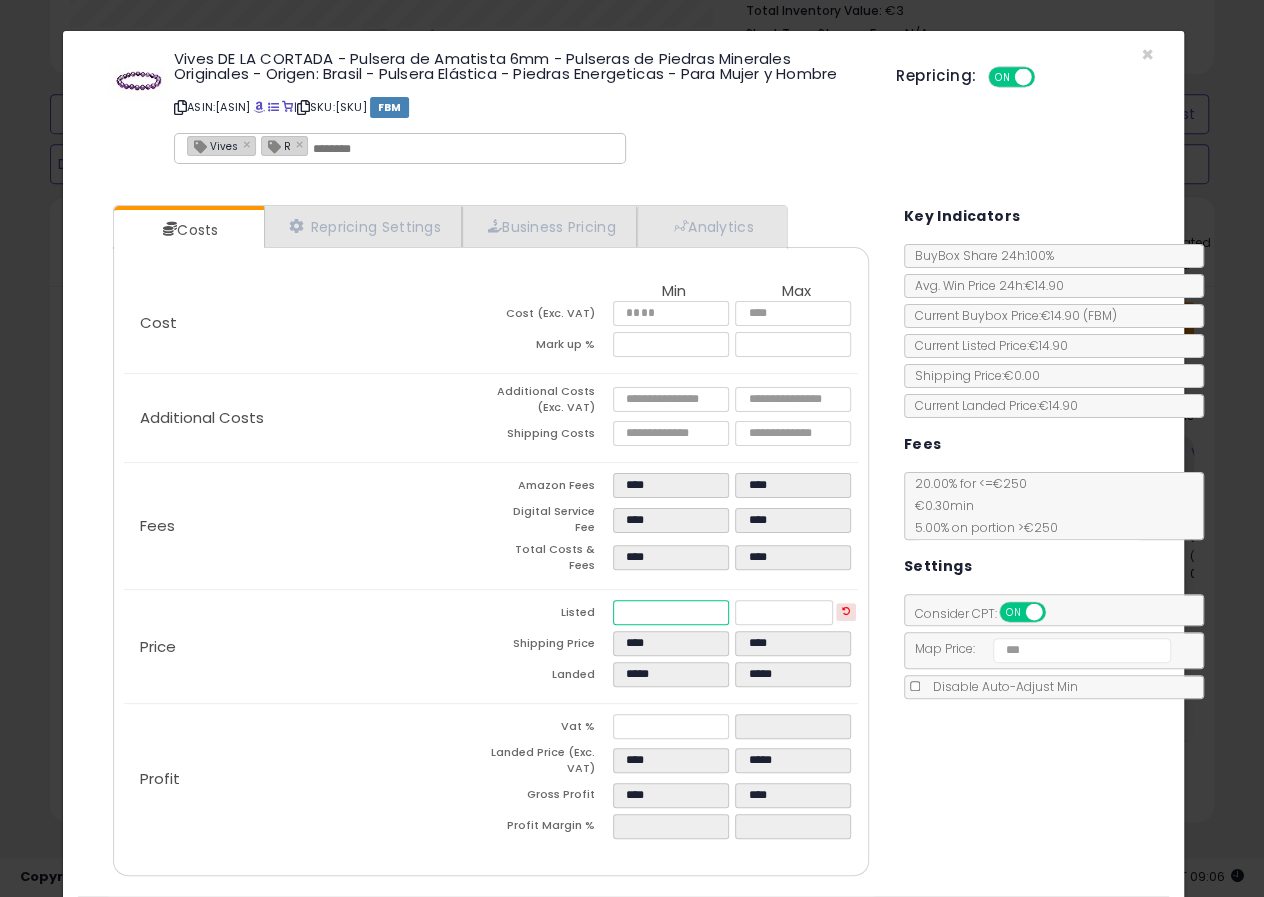 type on "****" 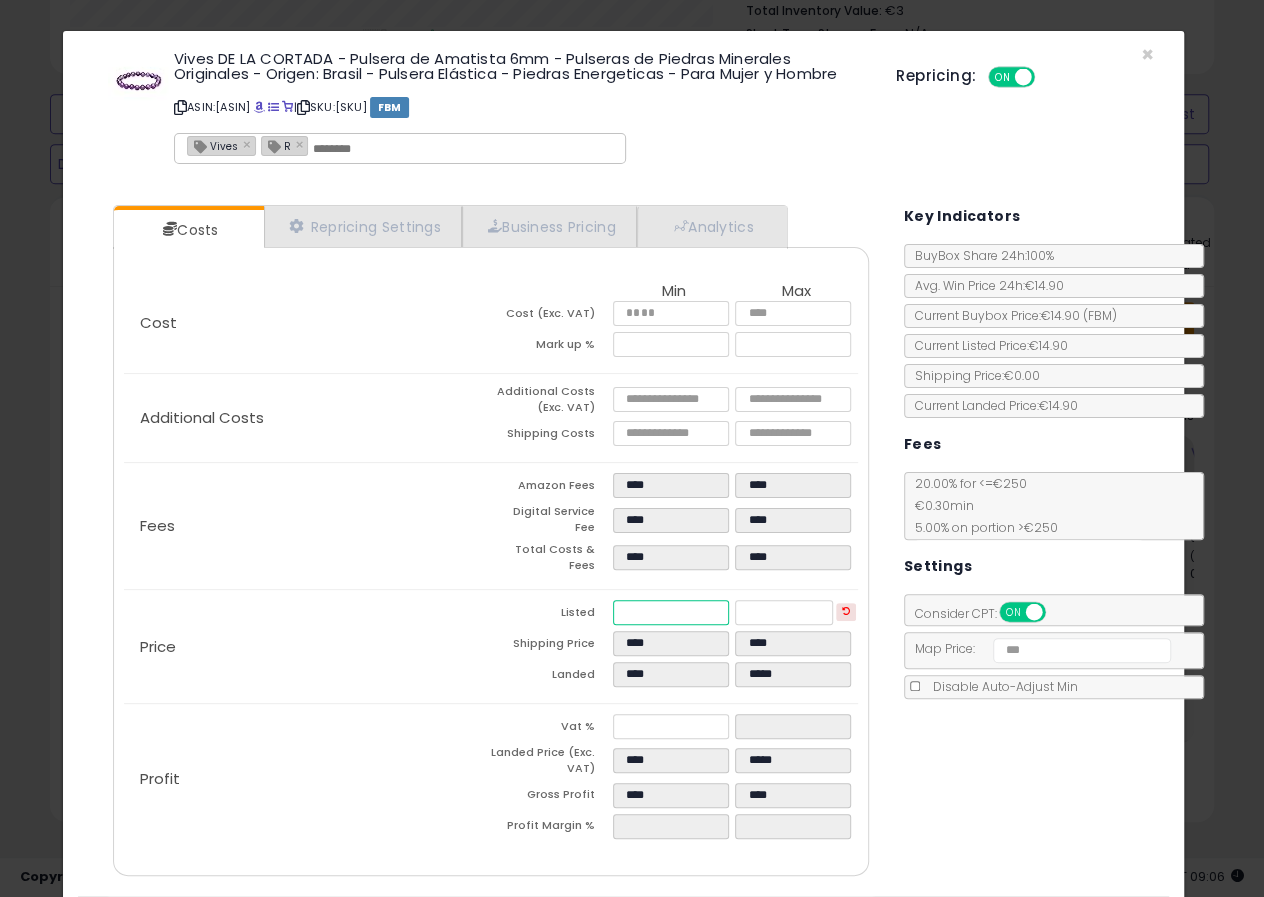 type on "****" 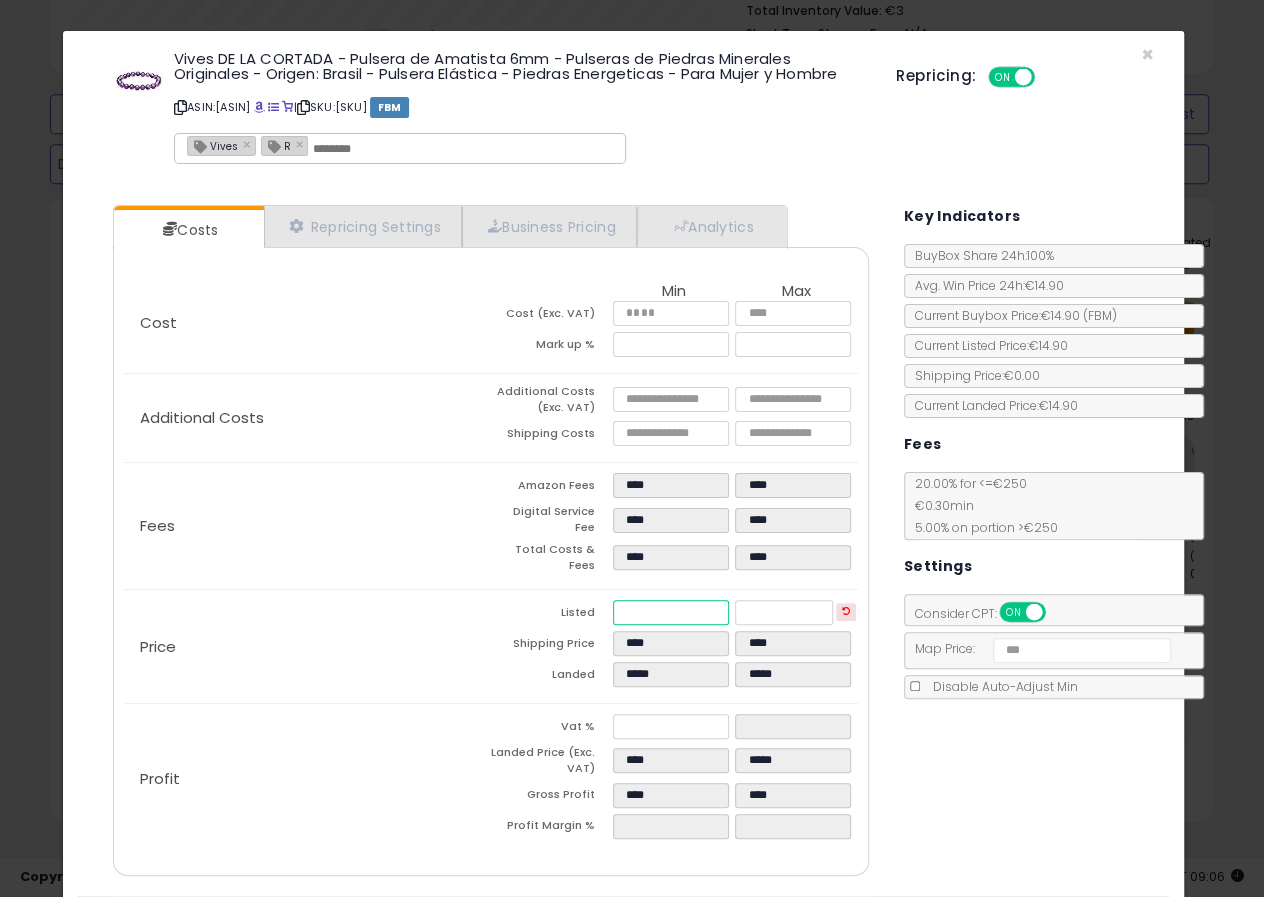 type on "****" 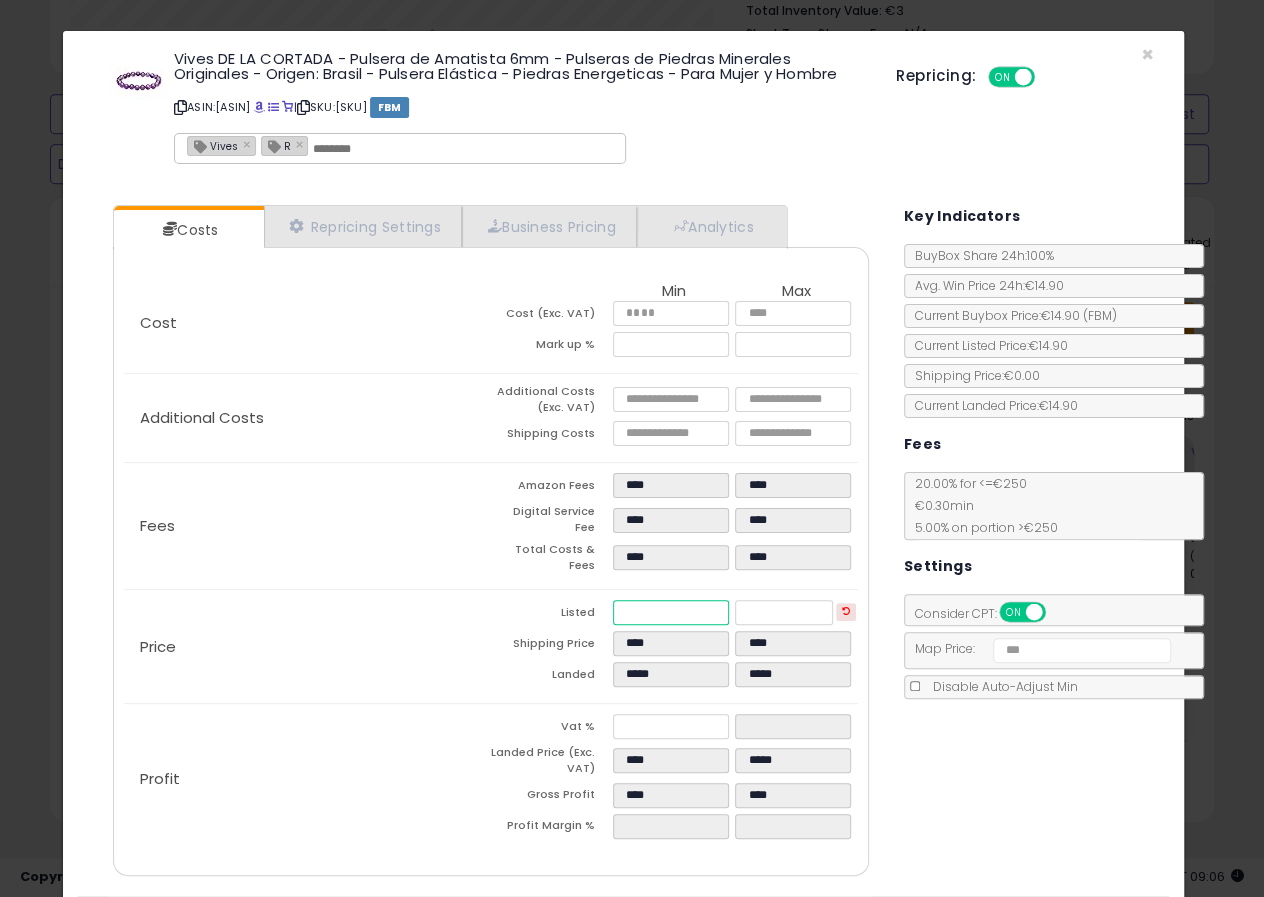 type on "****" 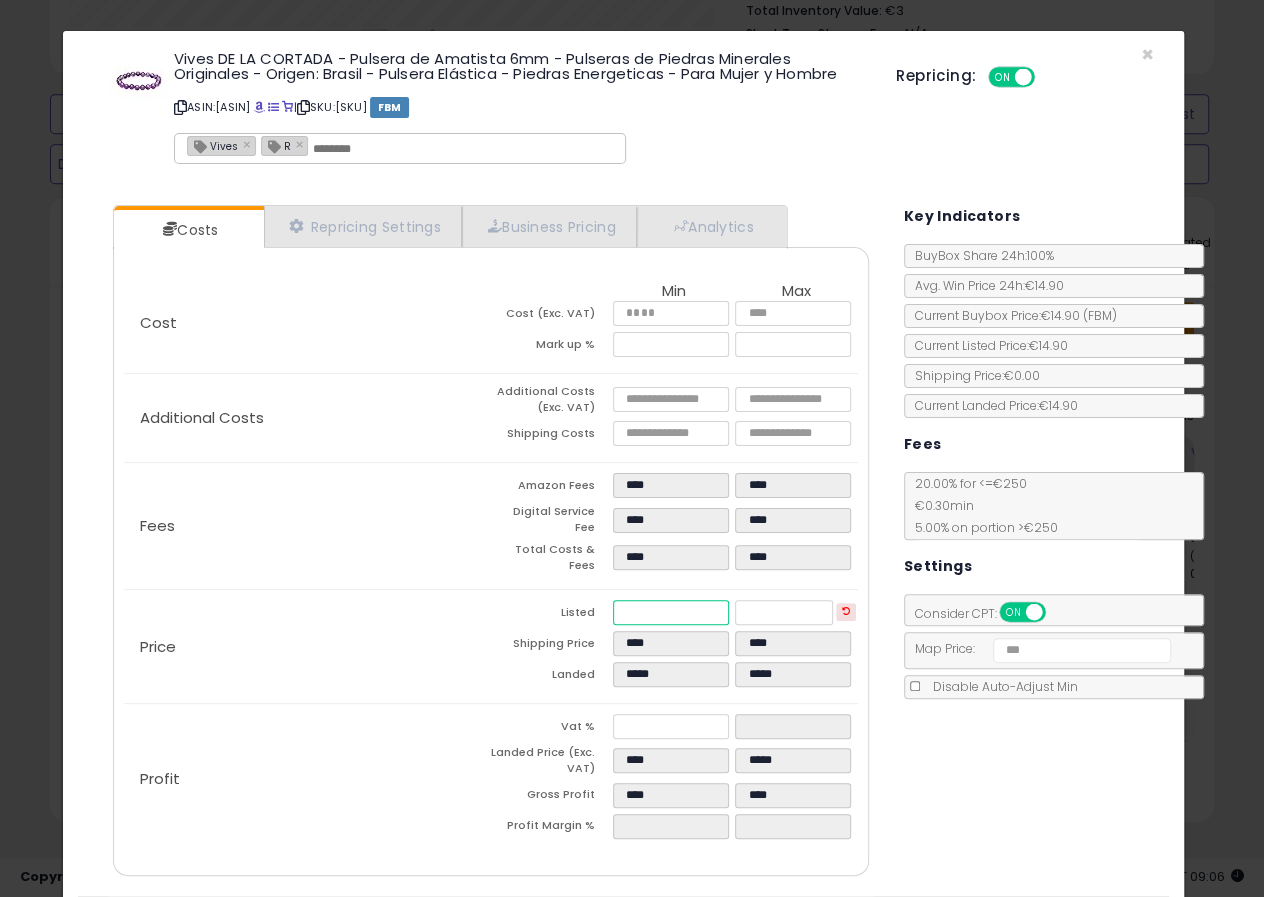 type on "****" 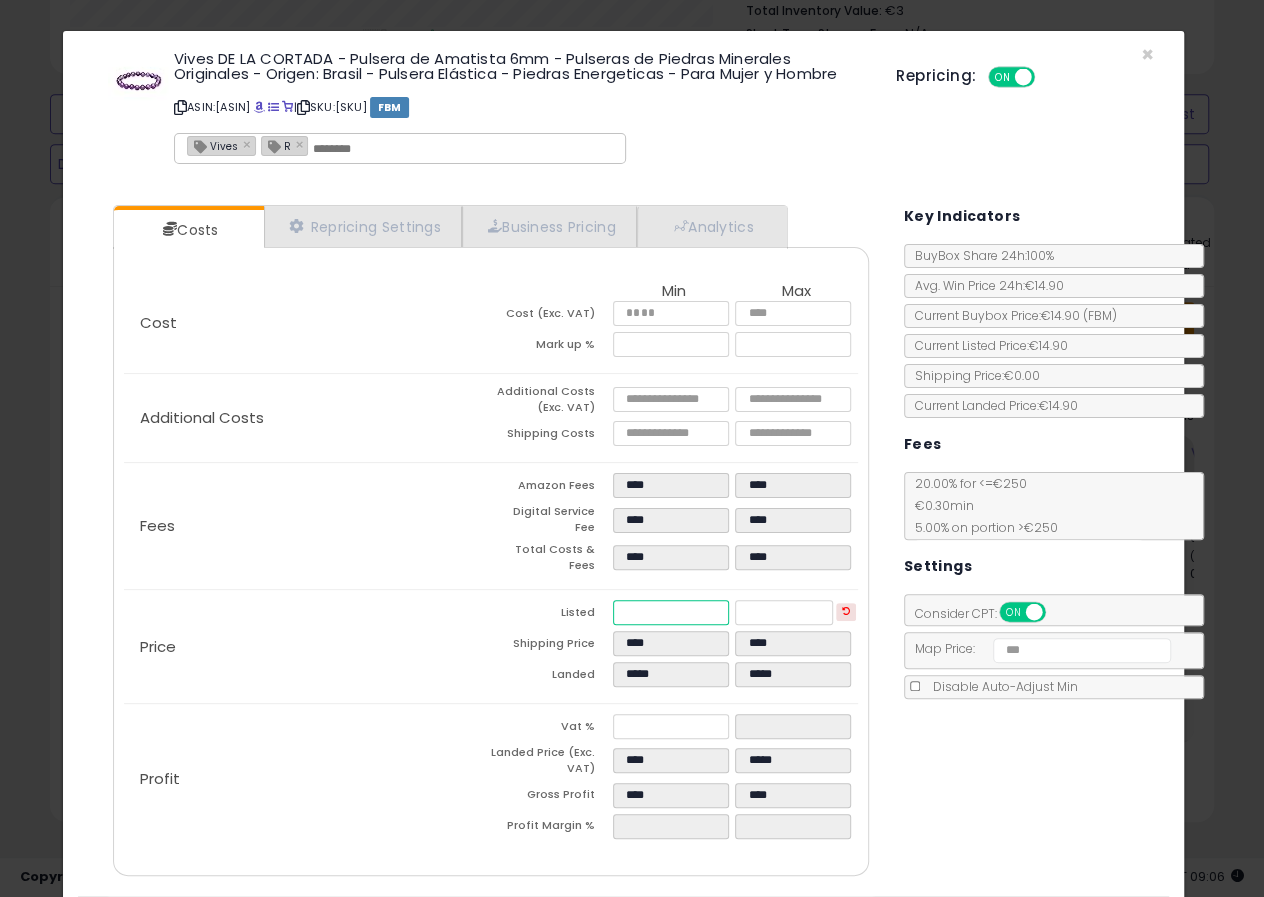 type on "*****" 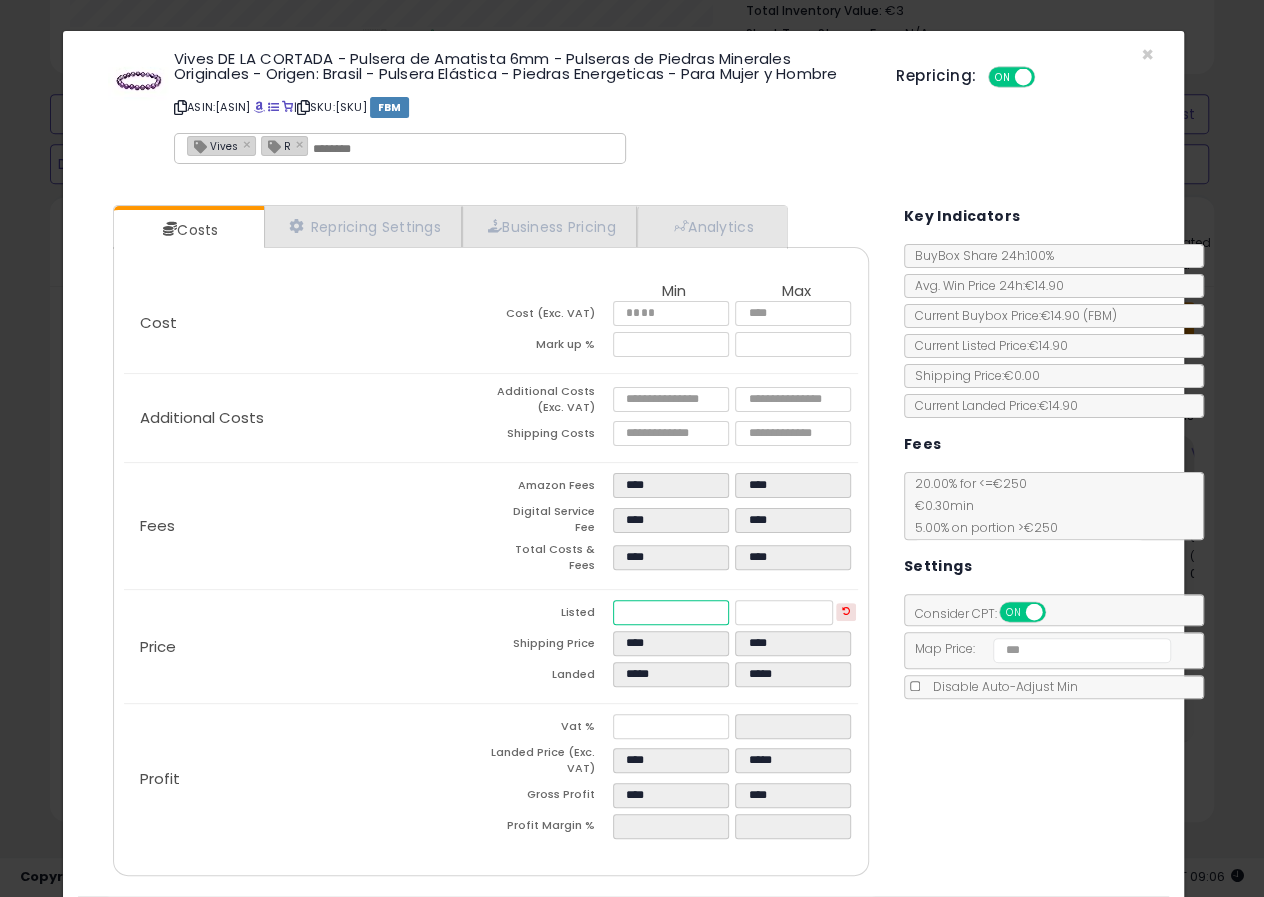 type on "*****" 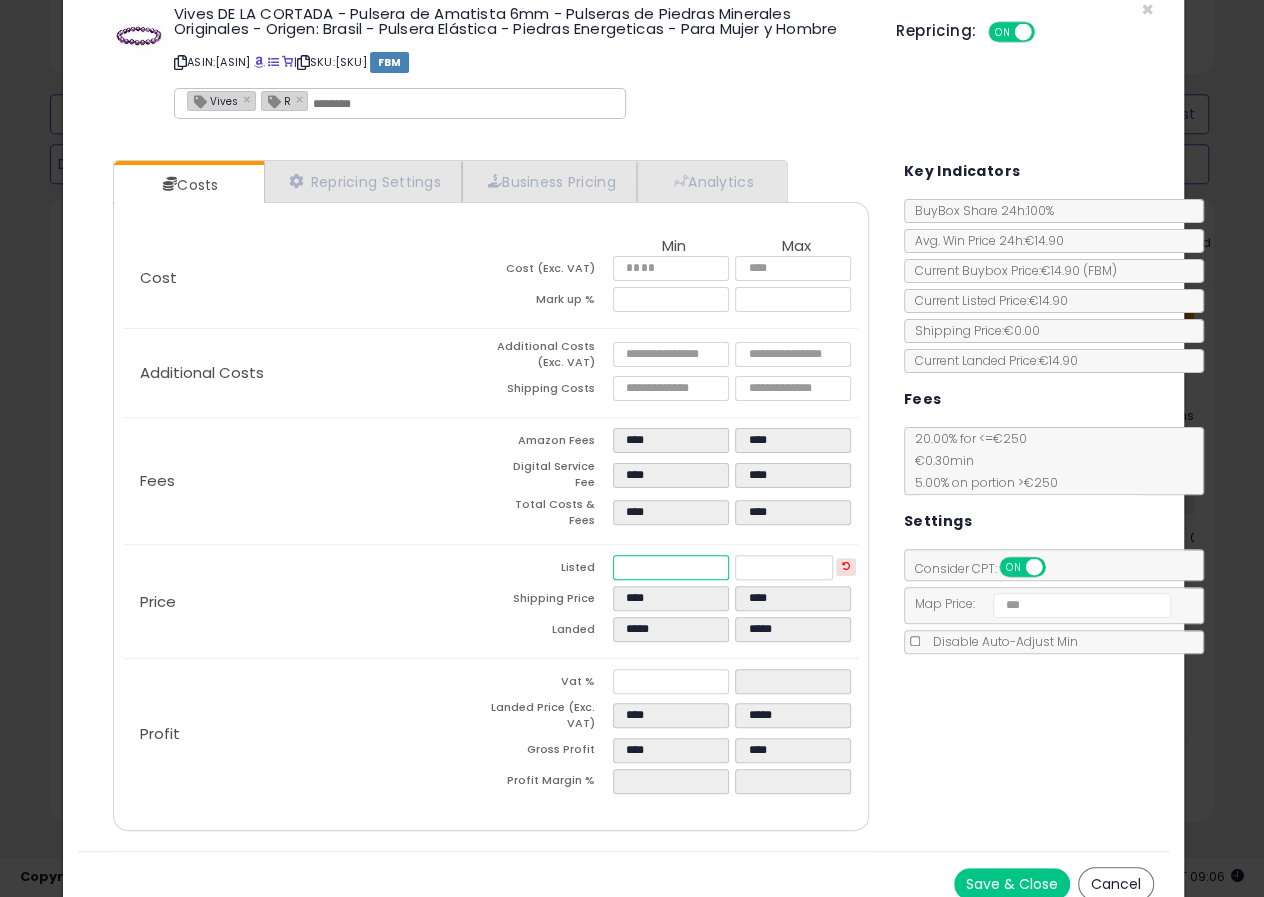 scroll, scrollTop: 46, scrollLeft: 0, axis: vertical 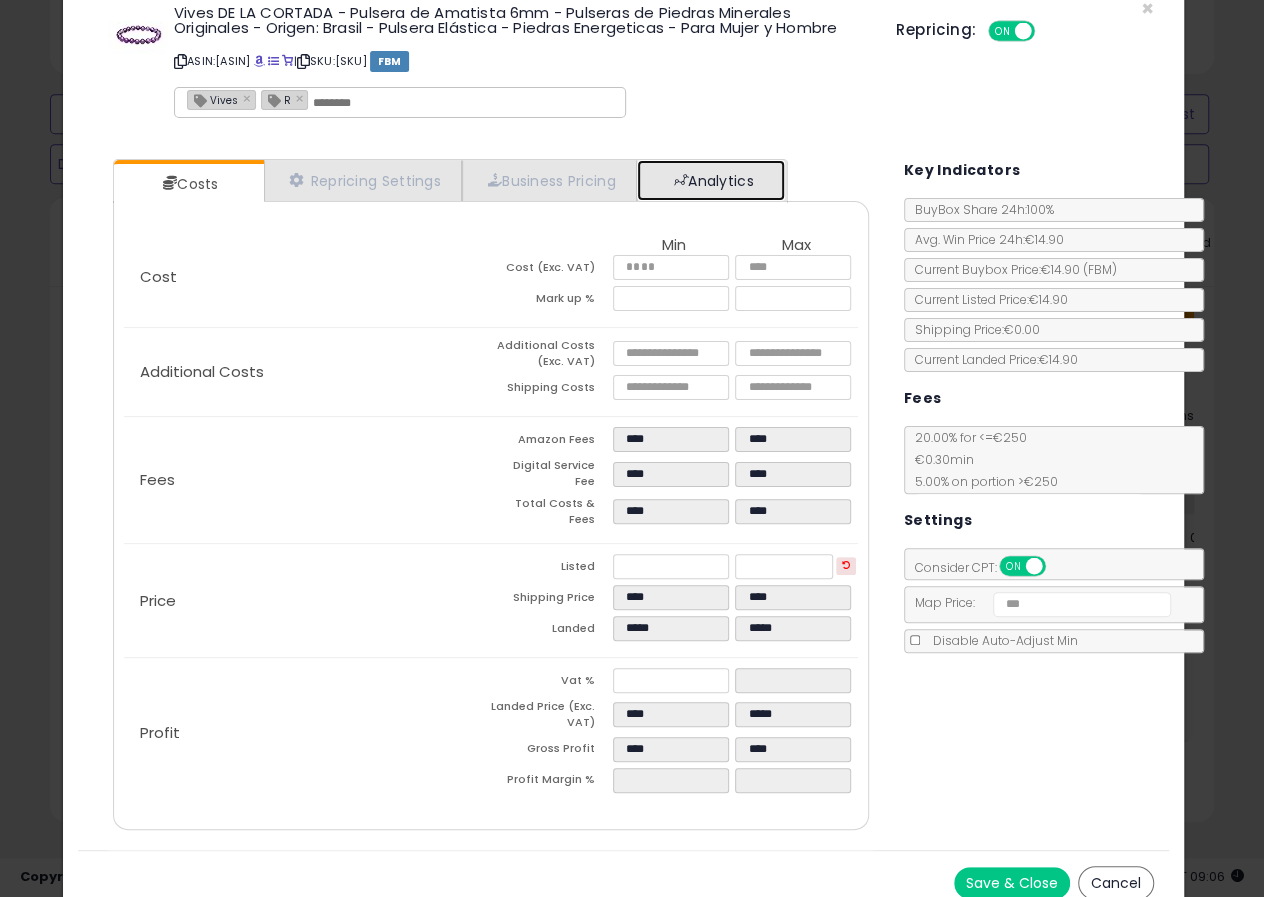 click on "Analytics" at bounding box center [711, 180] 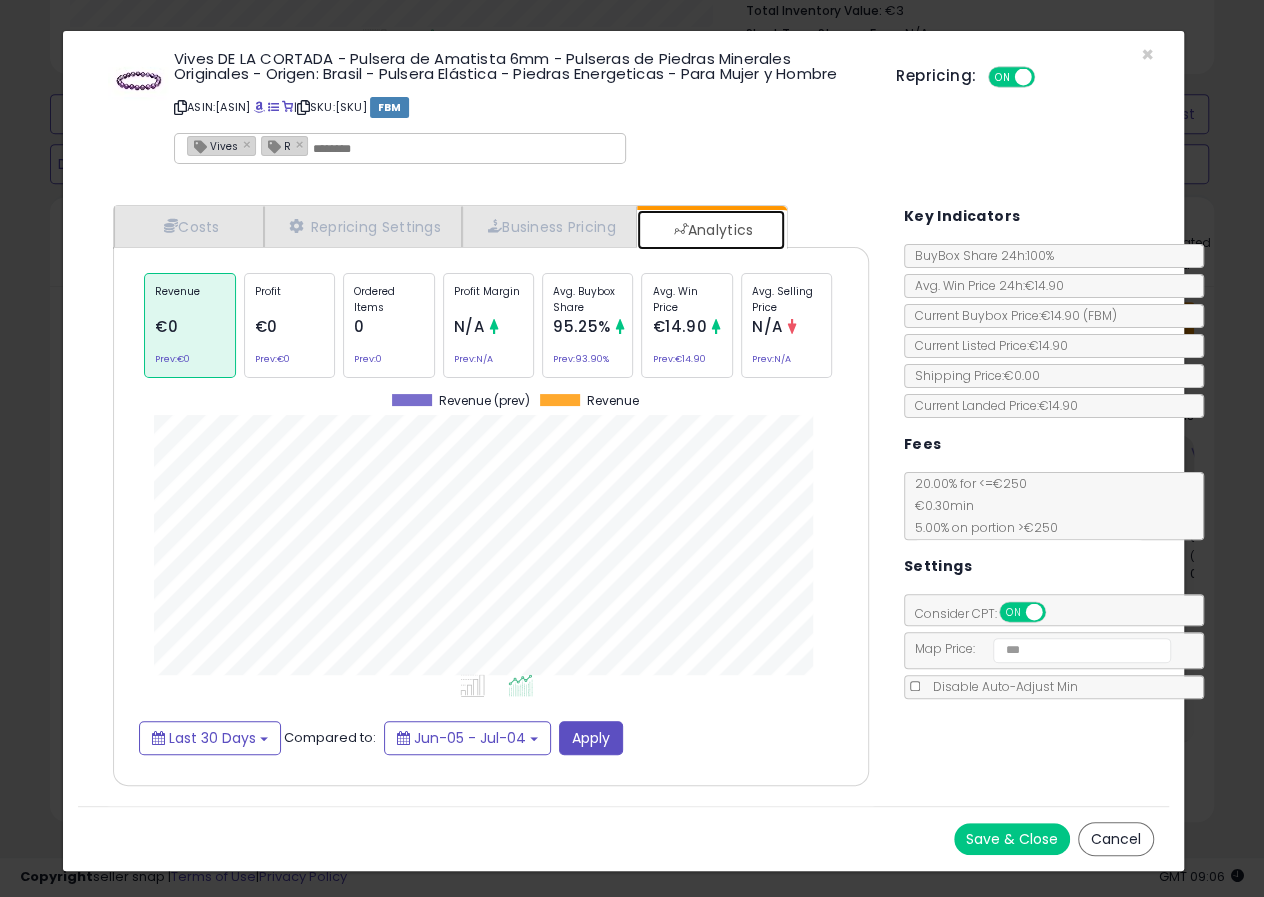 scroll, scrollTop: 999386, scrollLeft: 999204, axis: both 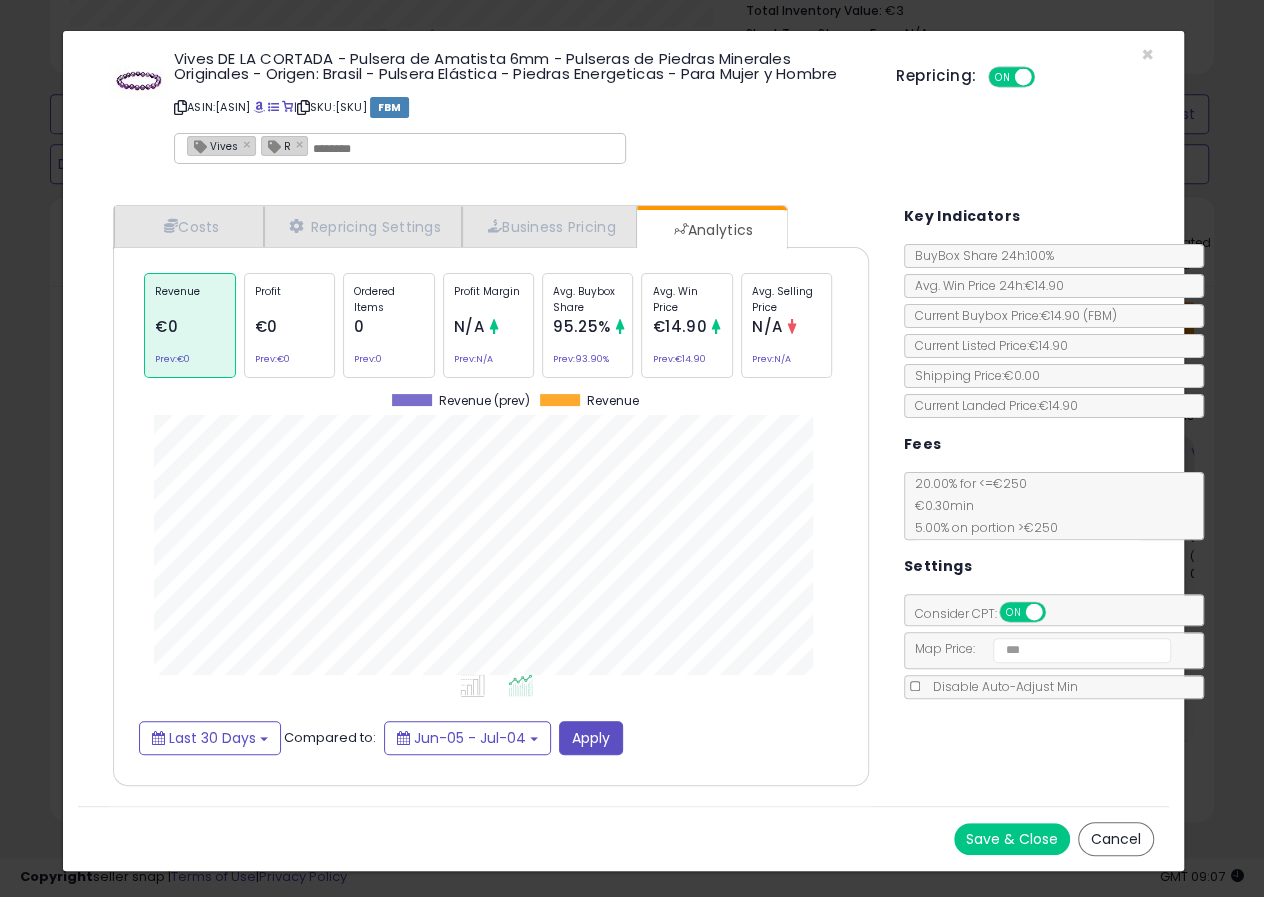 click on "Save & Close" at bounding box center [1012, 839] 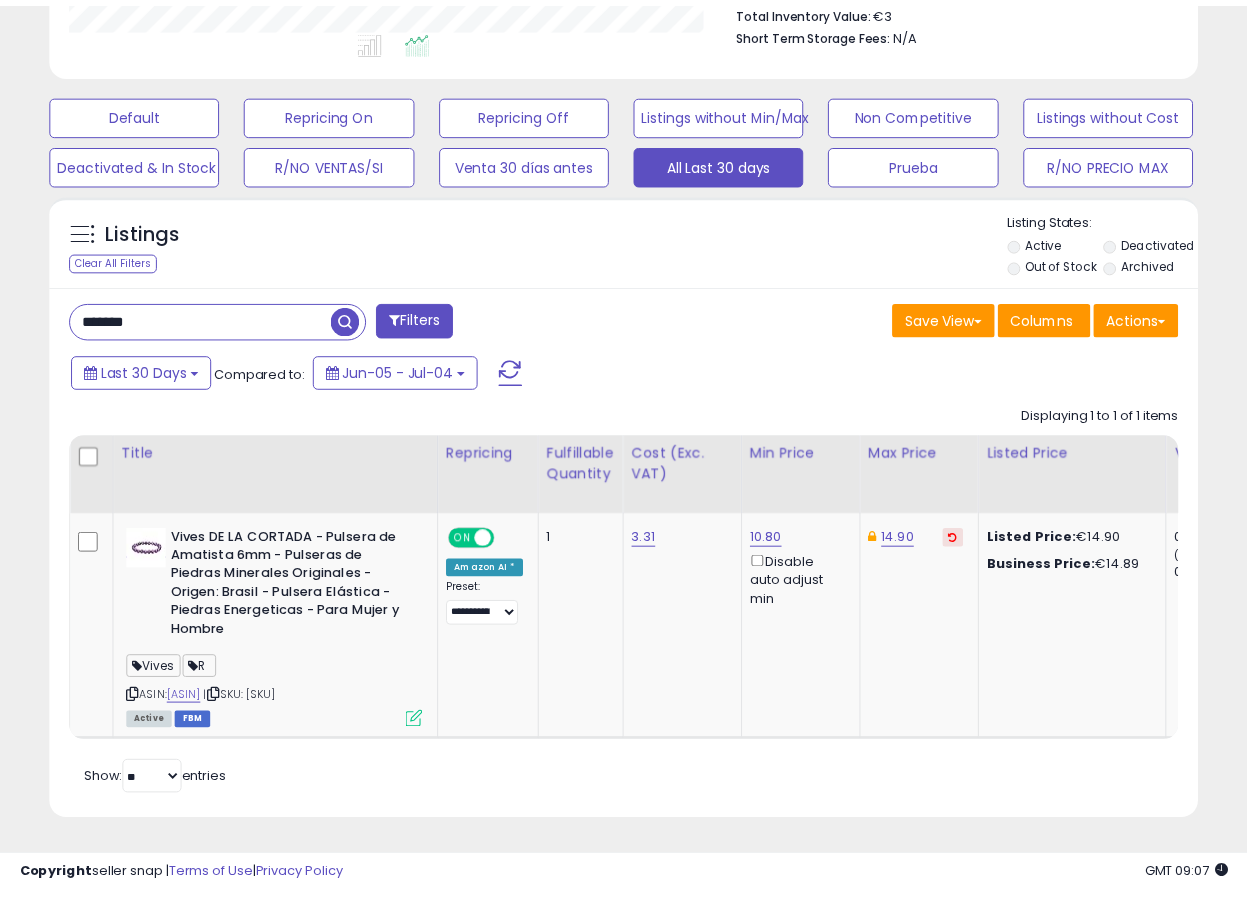 scroll, scrollTop: 410, scrollLeft: 662, axis: both 